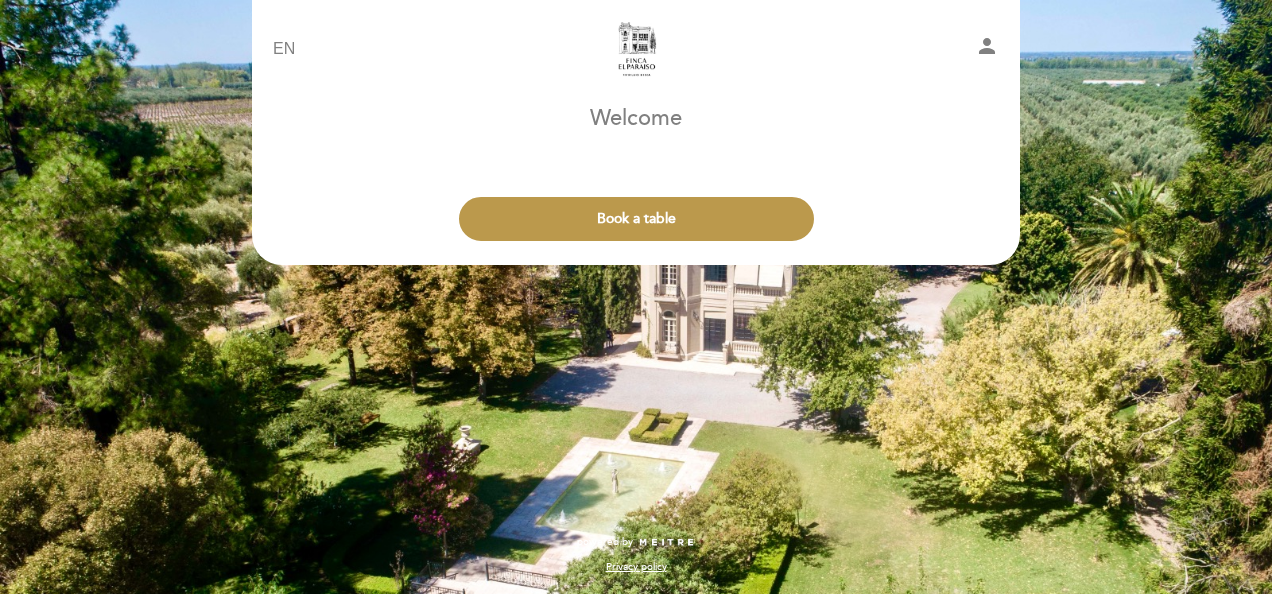 scroll, scrollTop: 0, scrollLeft: 0, axis: both 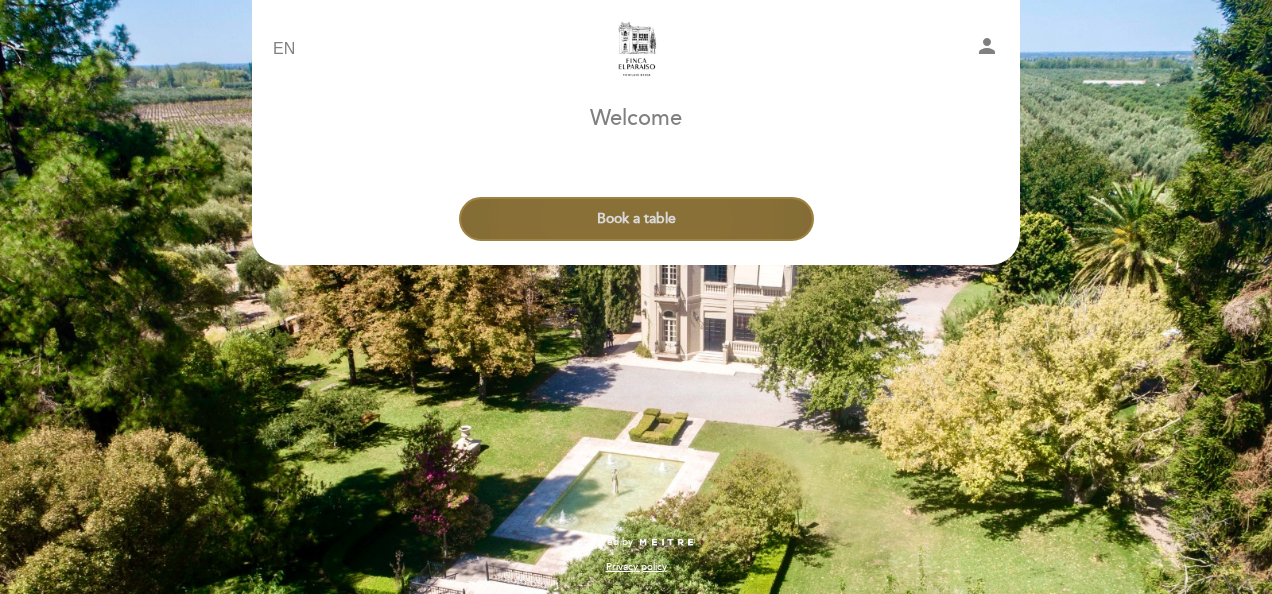 click on "Book a table" at bounding box center (636, 219) 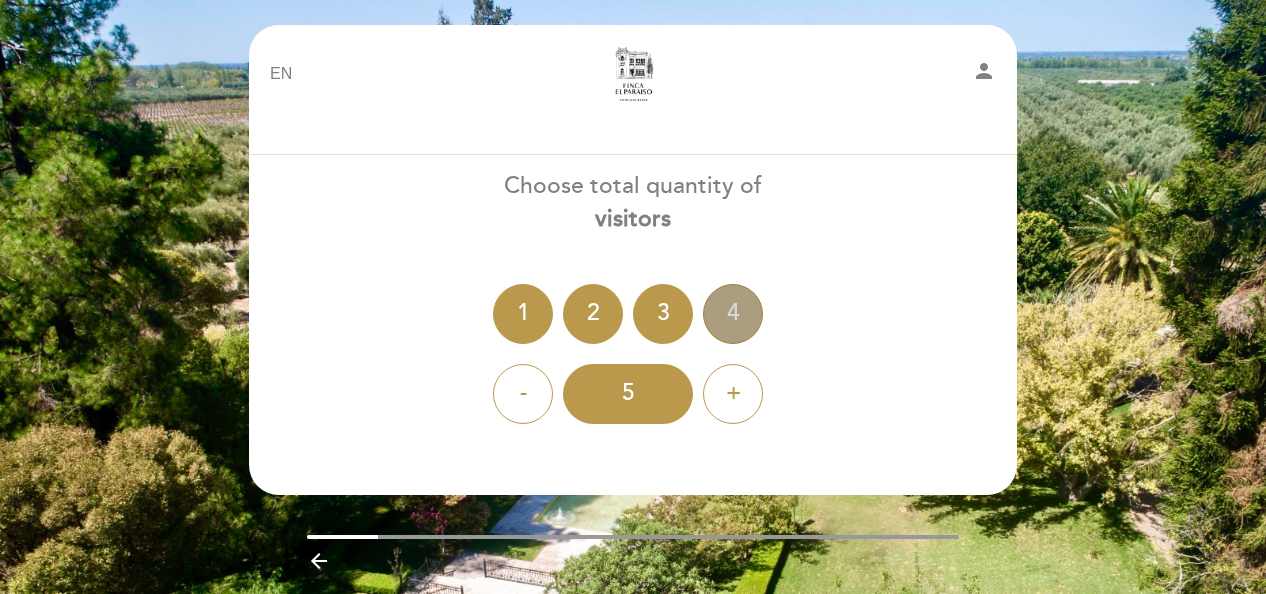 click on "4" at bounding box center (733, 314) 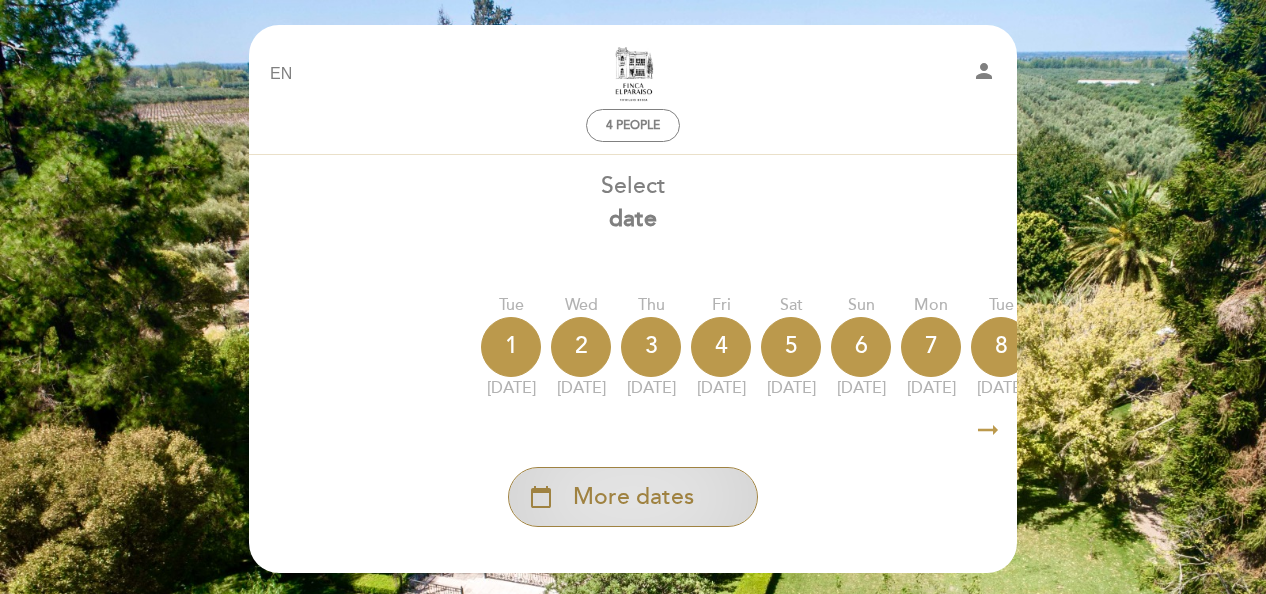 click on "More dates" at bounding box center [633, 497] 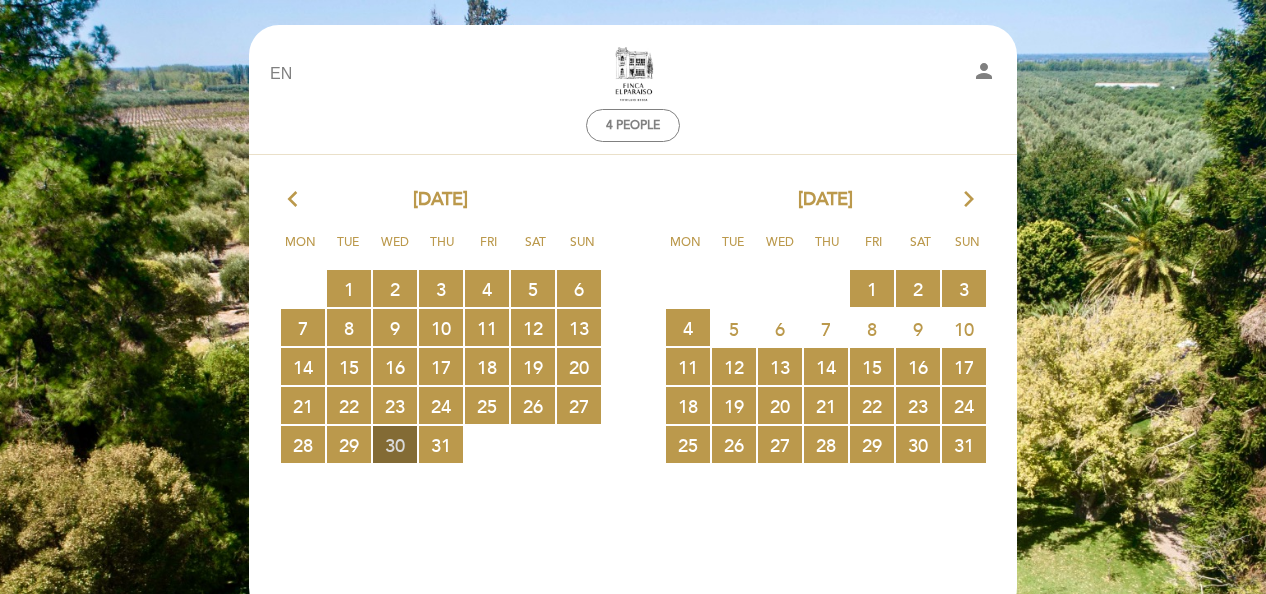 click on "30
RESERVATIONS AVAILABLE" at bounding box center (395, 444) 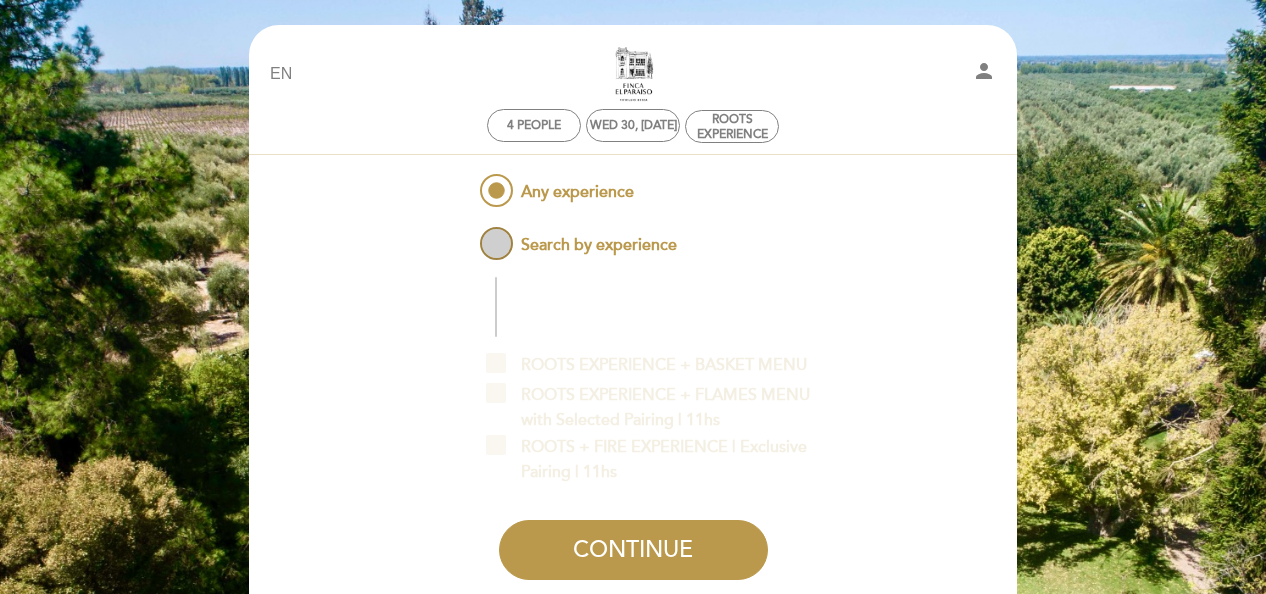 click on "Search by experience" at bounding box center [576, 235] 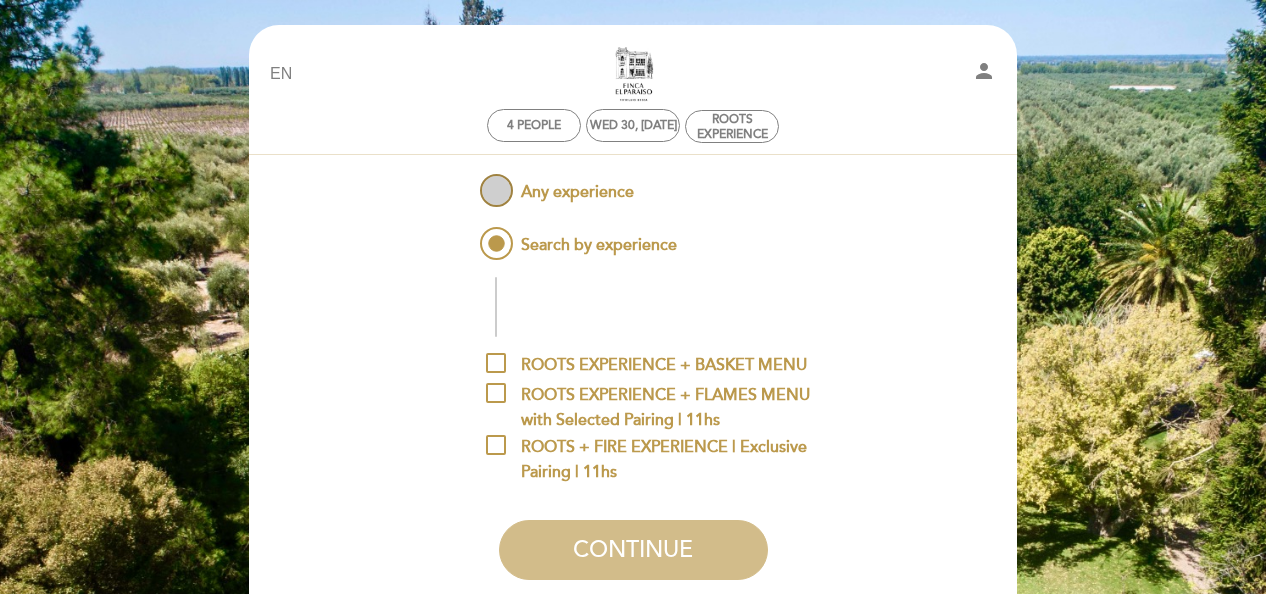 click on "Any experience" at bounding box center [555, 182] 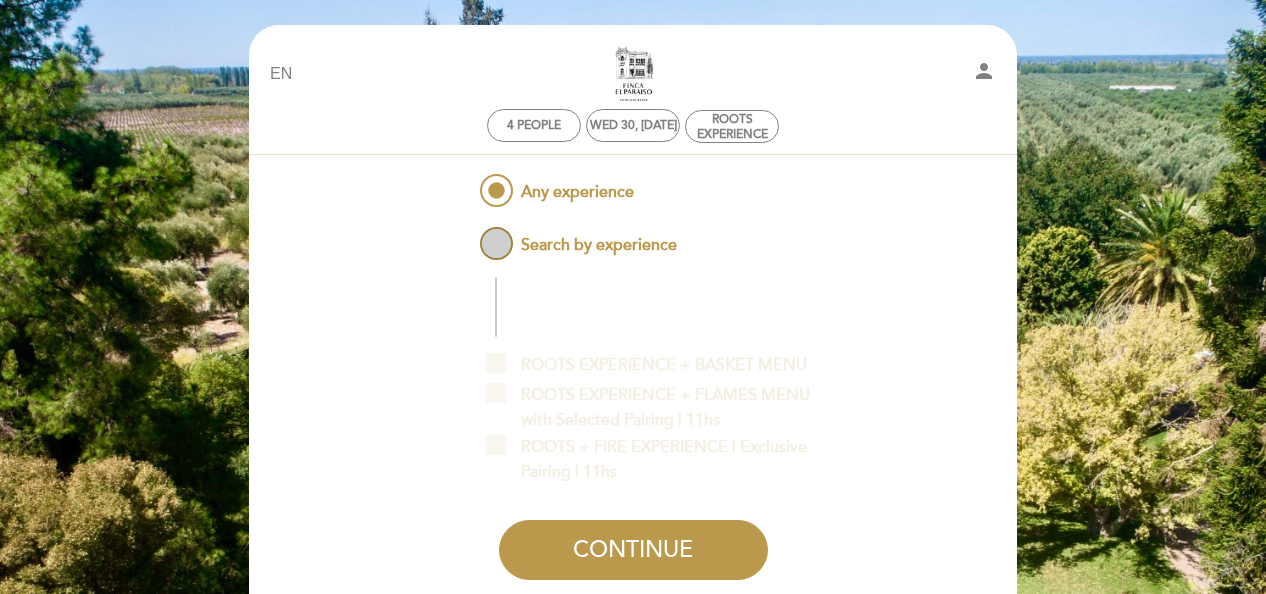 click on "Search by experience" at bounding box center (576, 235) 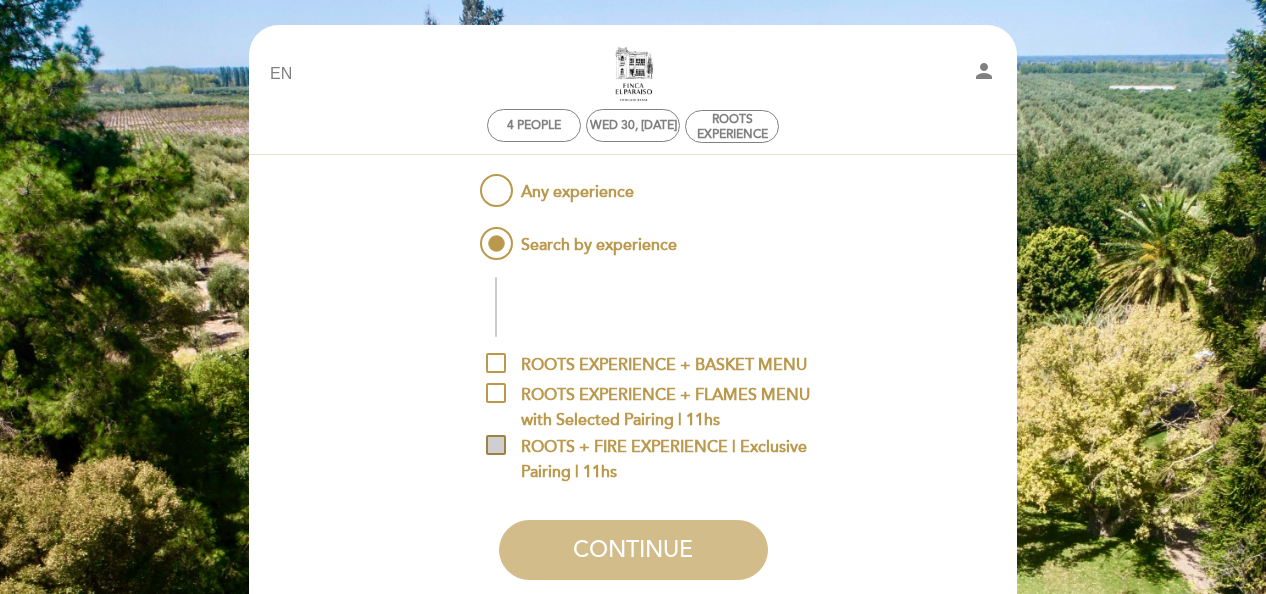 click on "ROOTS + FIRE EXPERIENCE | Exclusive Pairing | 11hs" at bounding box center [648, 447] 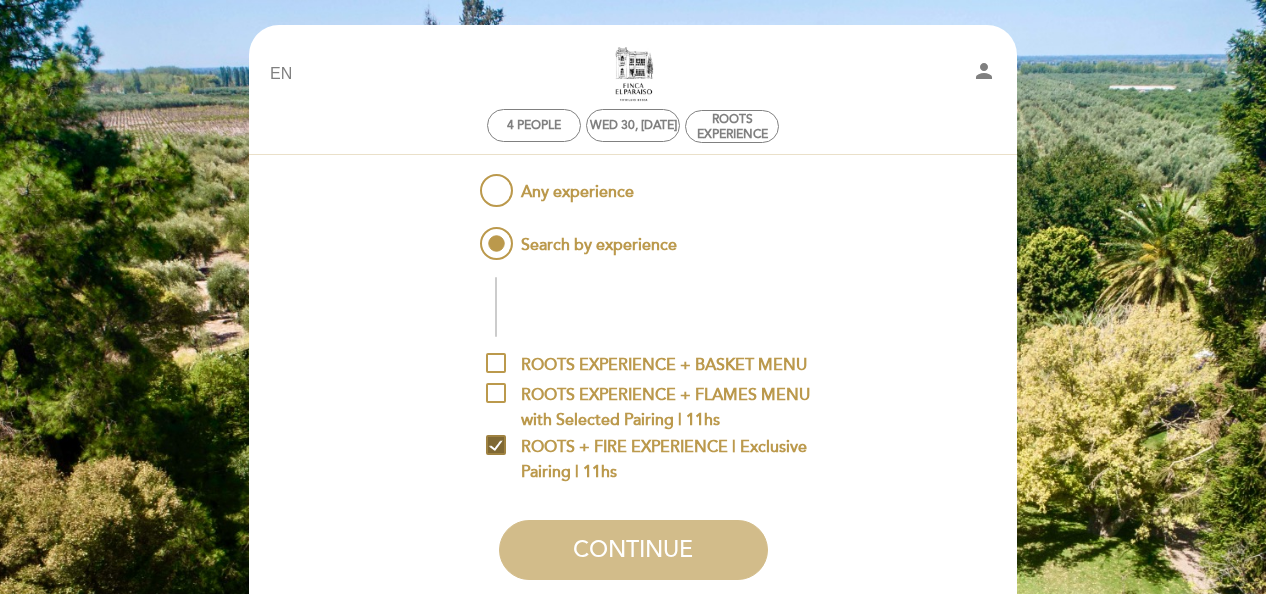 checkbox on "true" 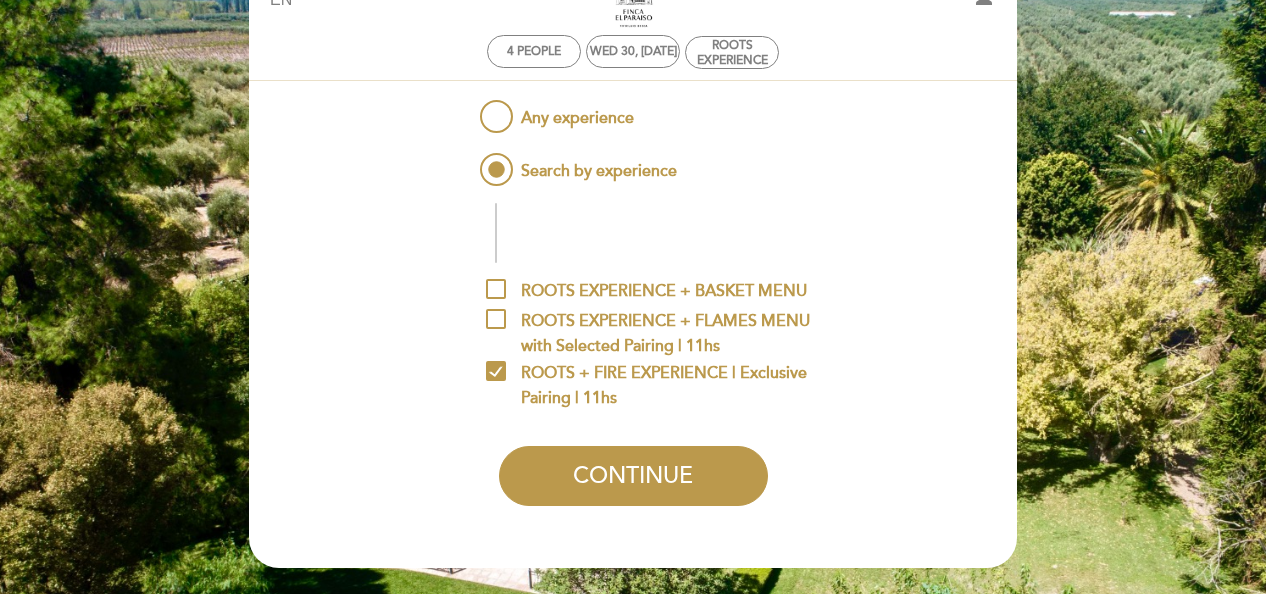 scroll, scrollTop: 76, scrollLeft: 0, axis: vertical 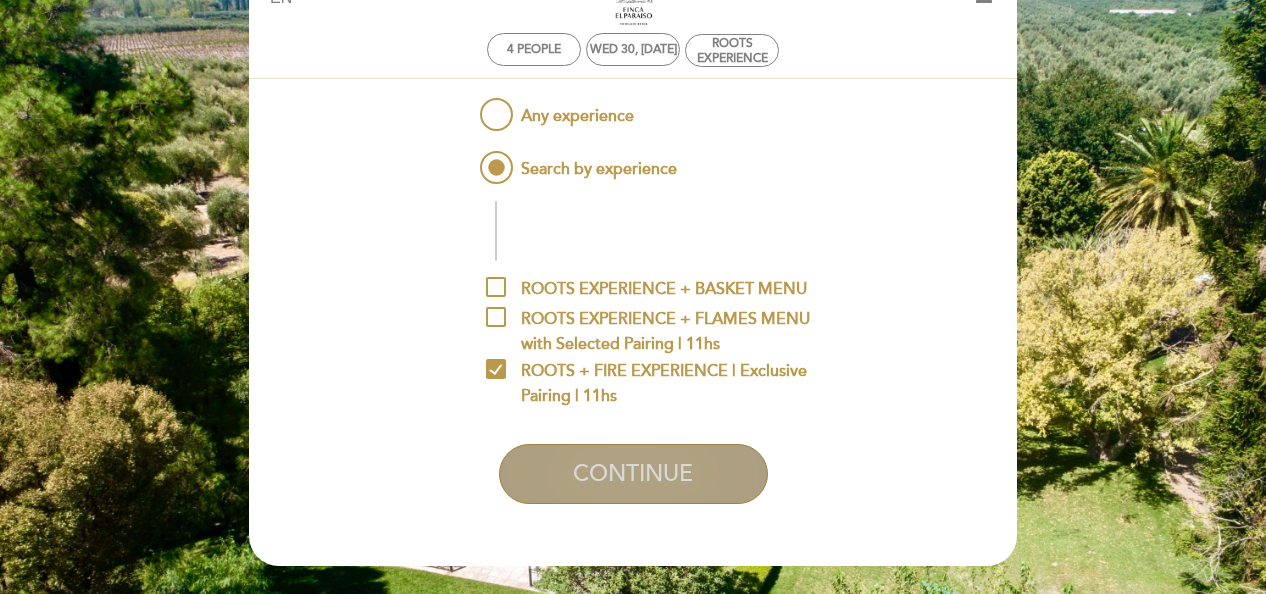 click on "CONTINUE" at bounding box center [633, 474] 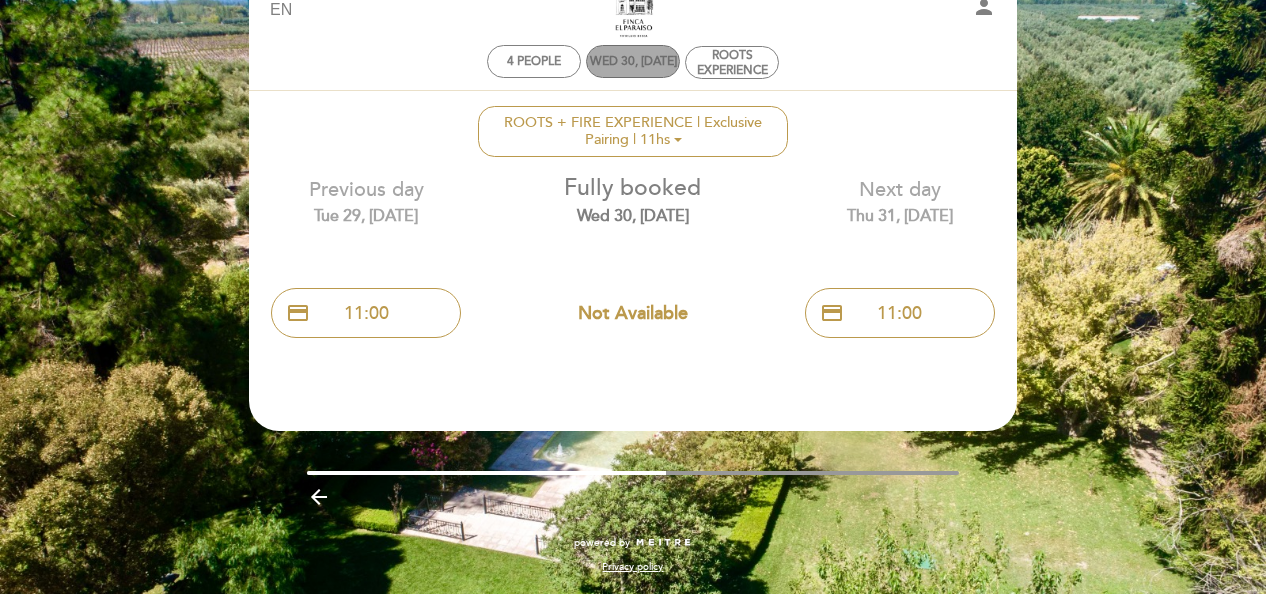 click on "Wed
30,
[DATE]" at bounding box center [633, 61] 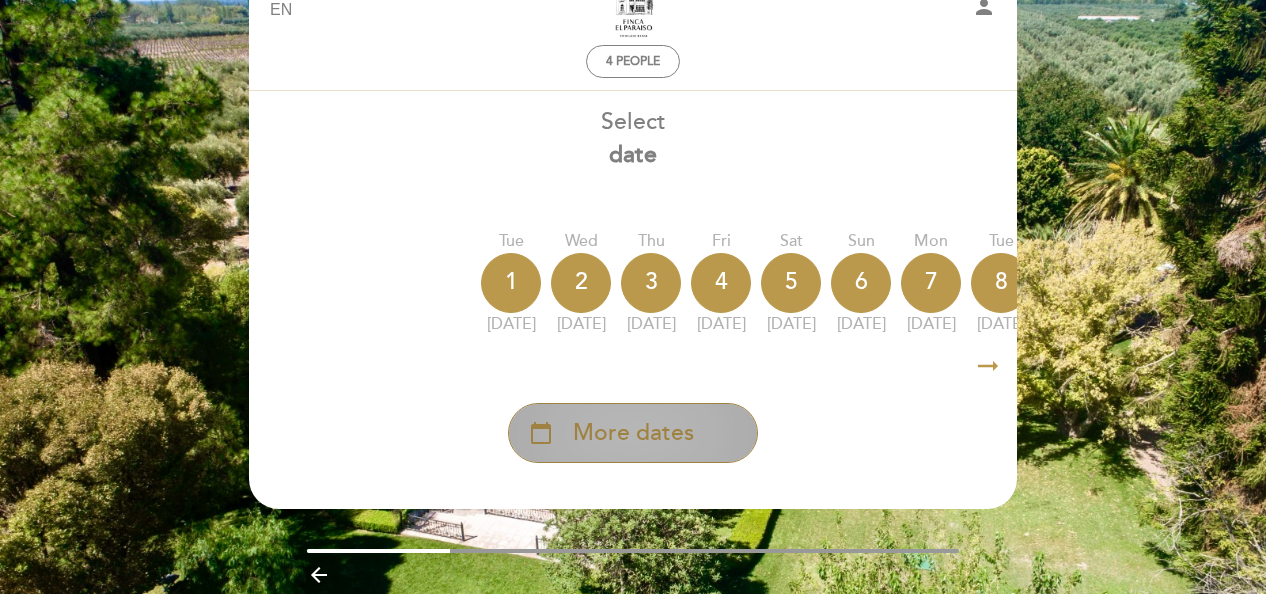 click on "More dates" at bounding box center (633, 433) 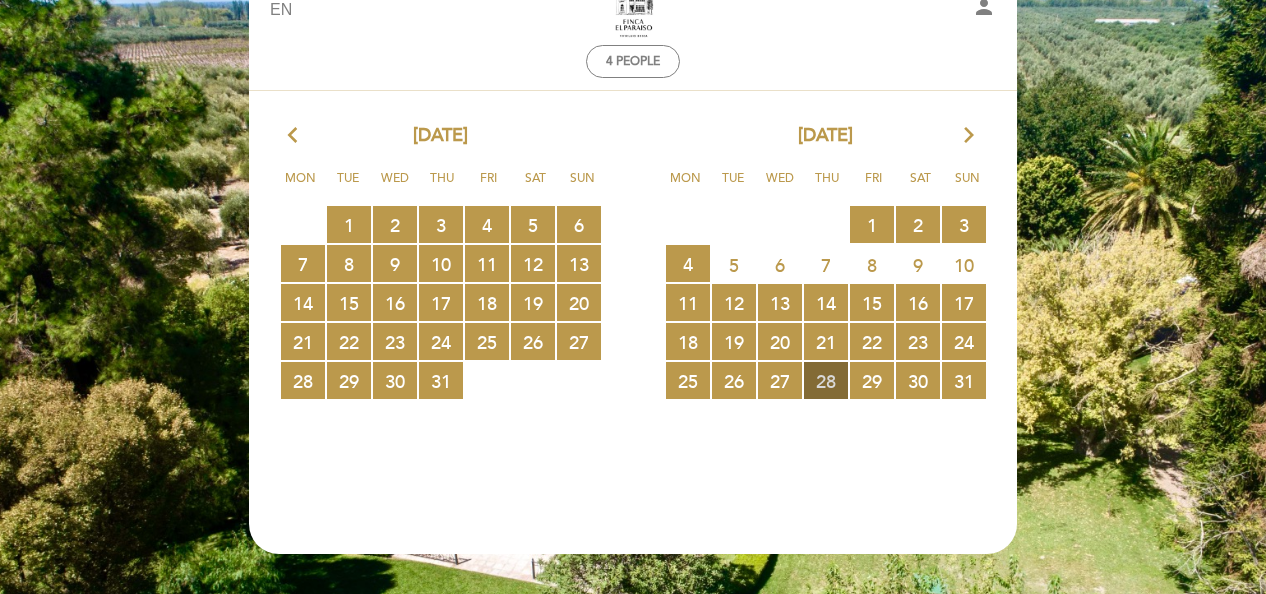click on "28
RESERVATIONS AVAILABLE" at bounding box center (826, 380) 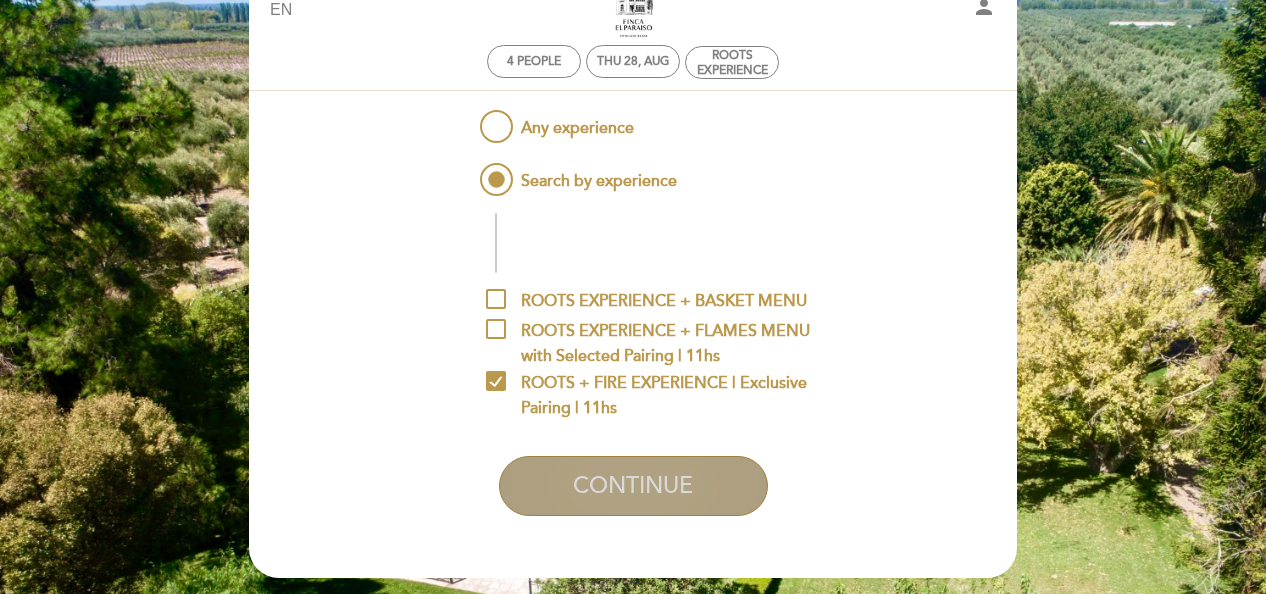 click on "CONTINUE" at bounding box center [633, 486] 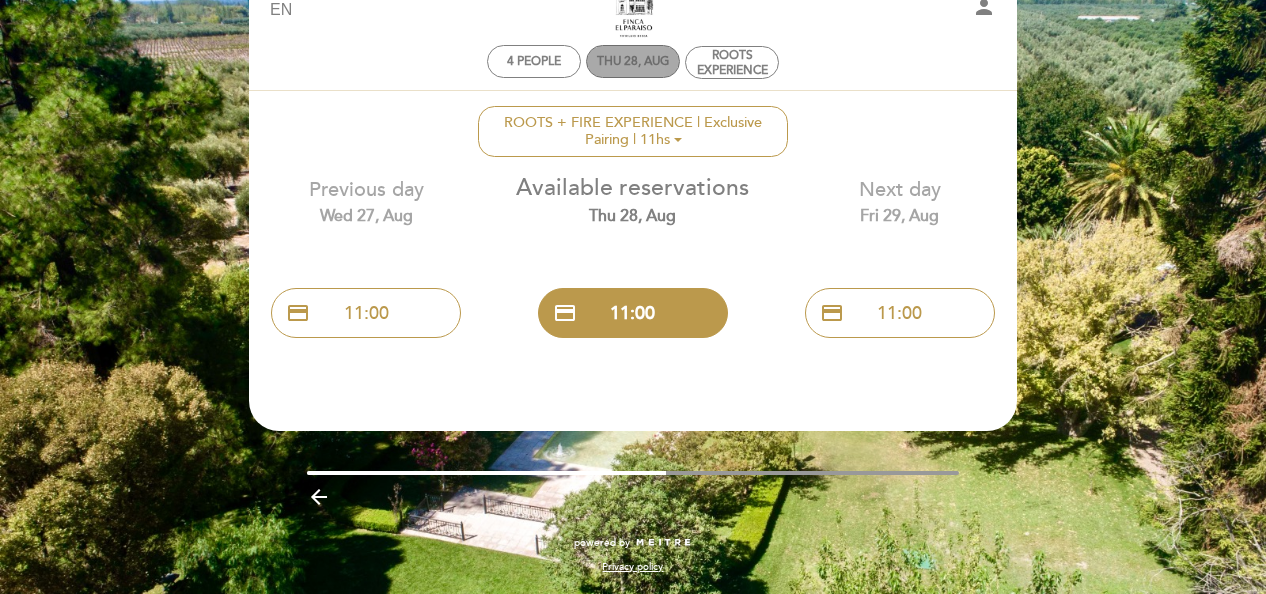 click on "Thu
28,
Aug" at bounding box center [633, 61] 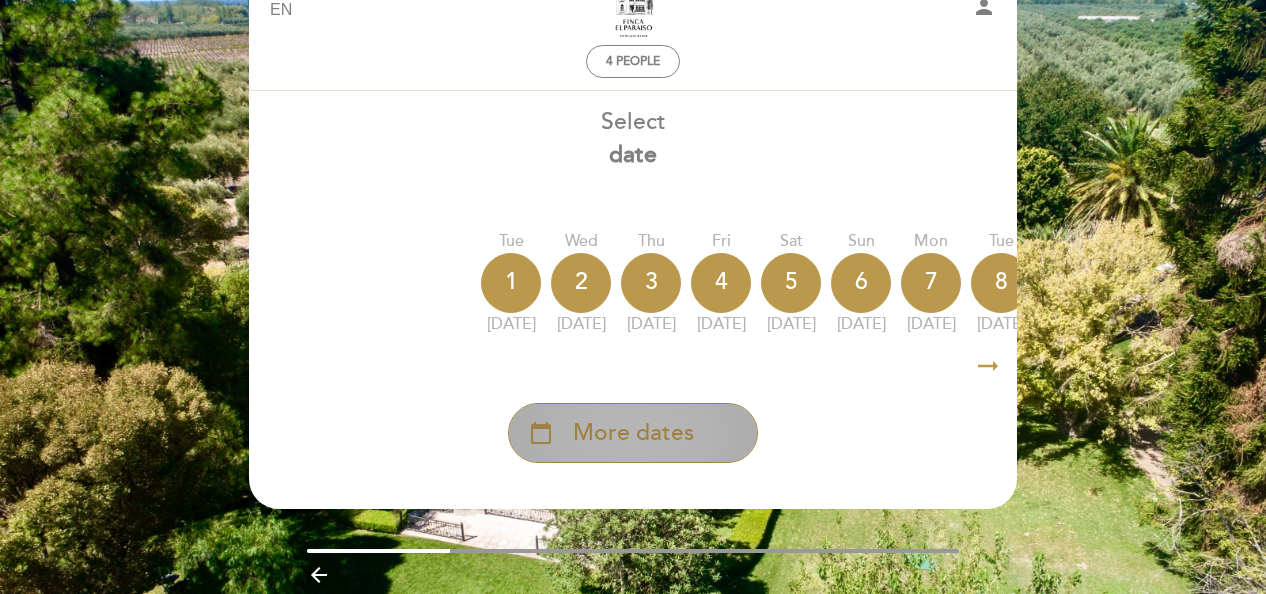 click on "More dates" at bounding box center [633, 433] 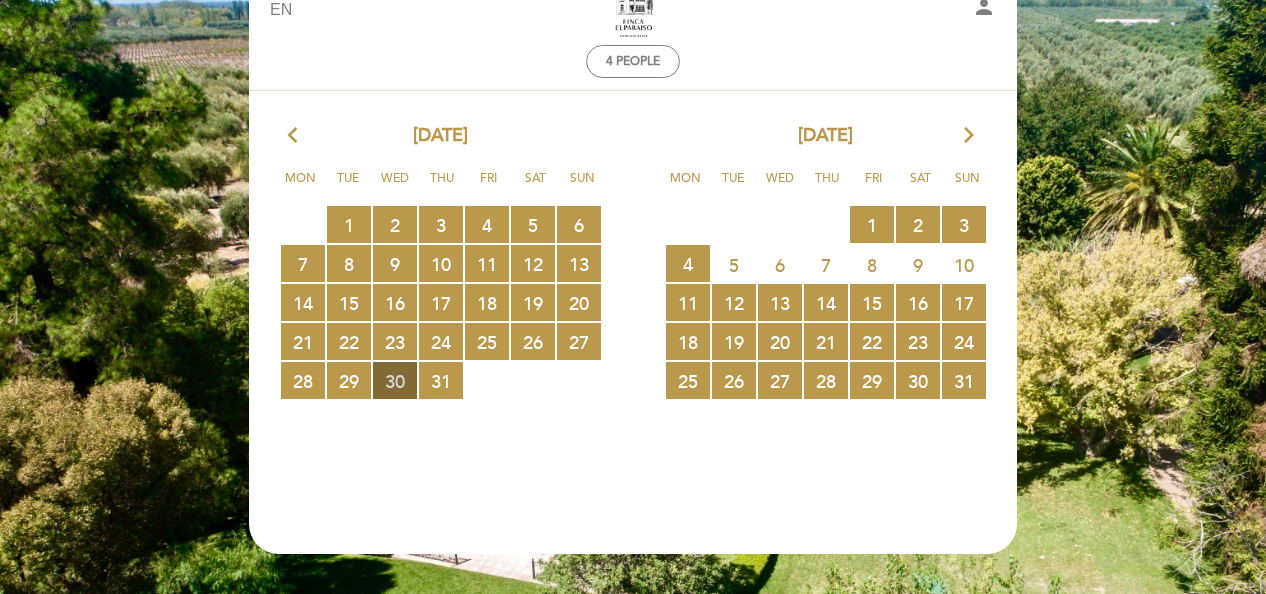 click on "30
RESERVATIONS AVAILABLE" at bounding box center (395, 380) 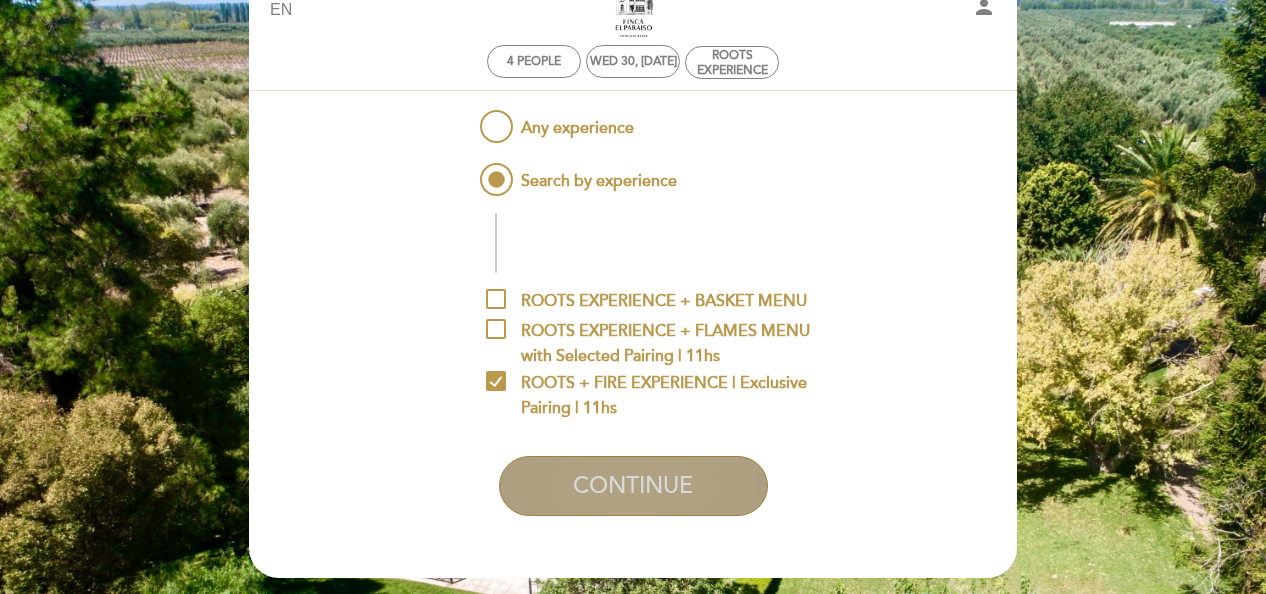 click on "CONTINUE" at bounding box center (633, 486) 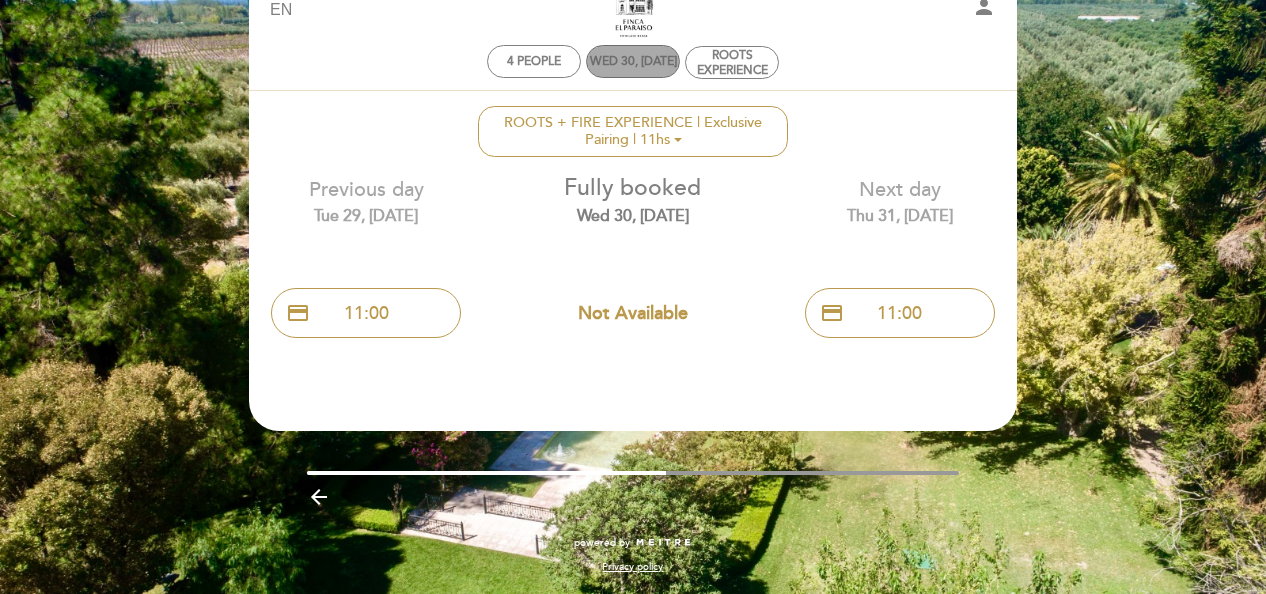 click on "Wed
30,
[DATE]" at bounding box center [633, 61] 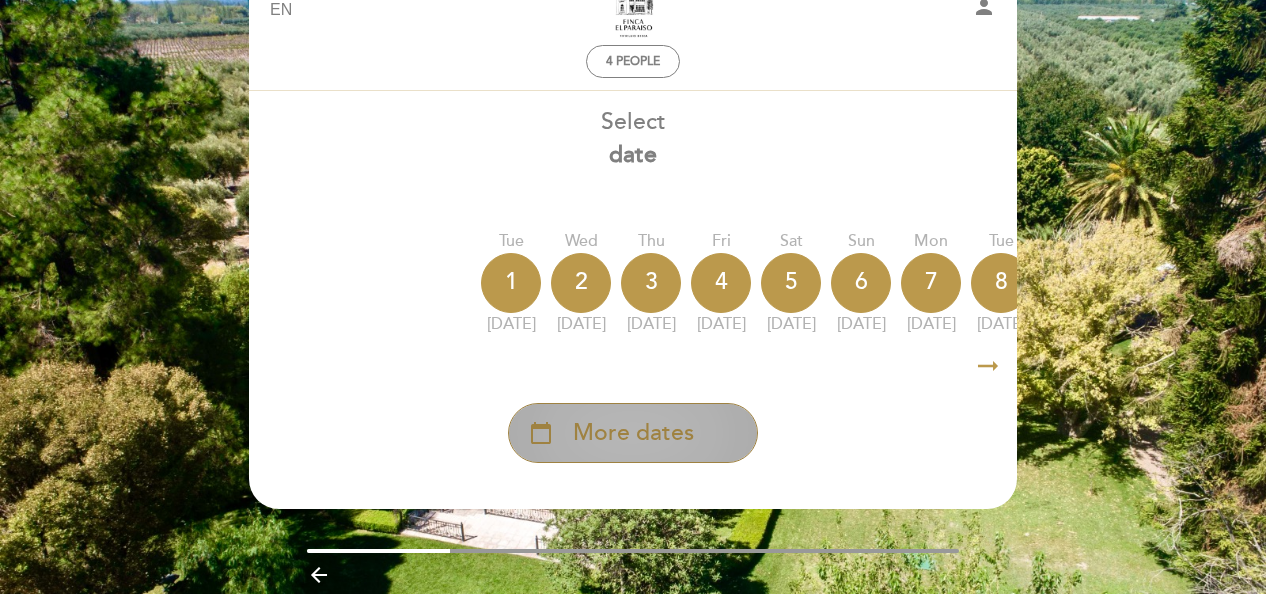 click on "More dates" at bounding box center (633, 433) 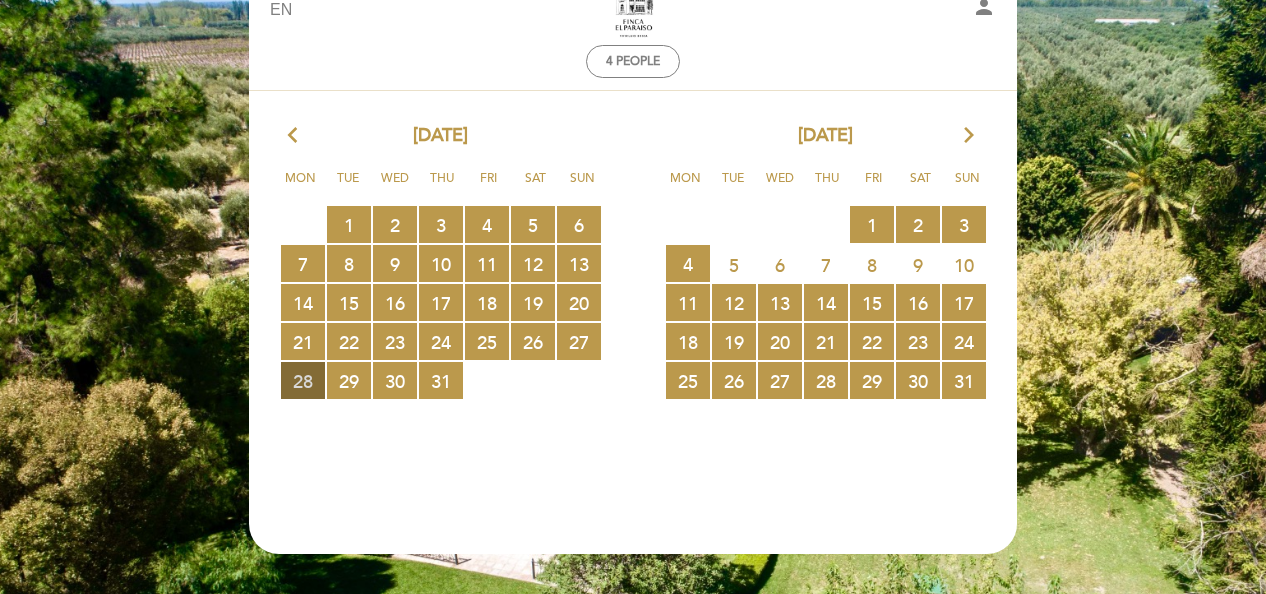 click on "28
RESERVATIONS AVAILABLE" at bounding box center [303, 380] 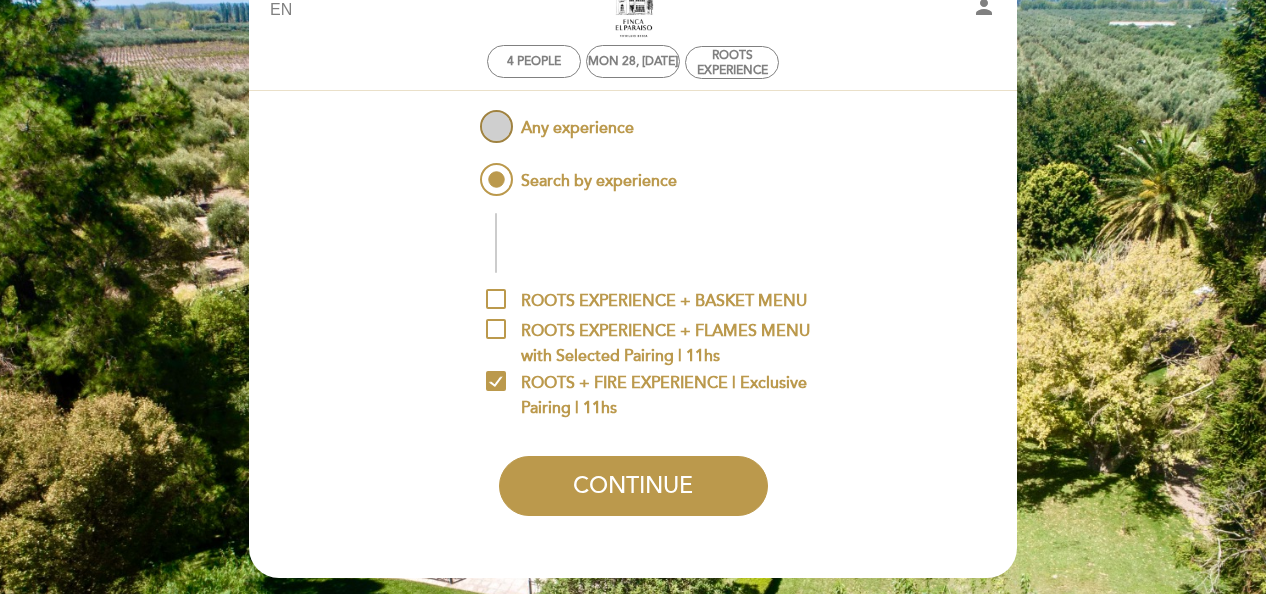 click on "Any experience" at bounding box center (555, 118) 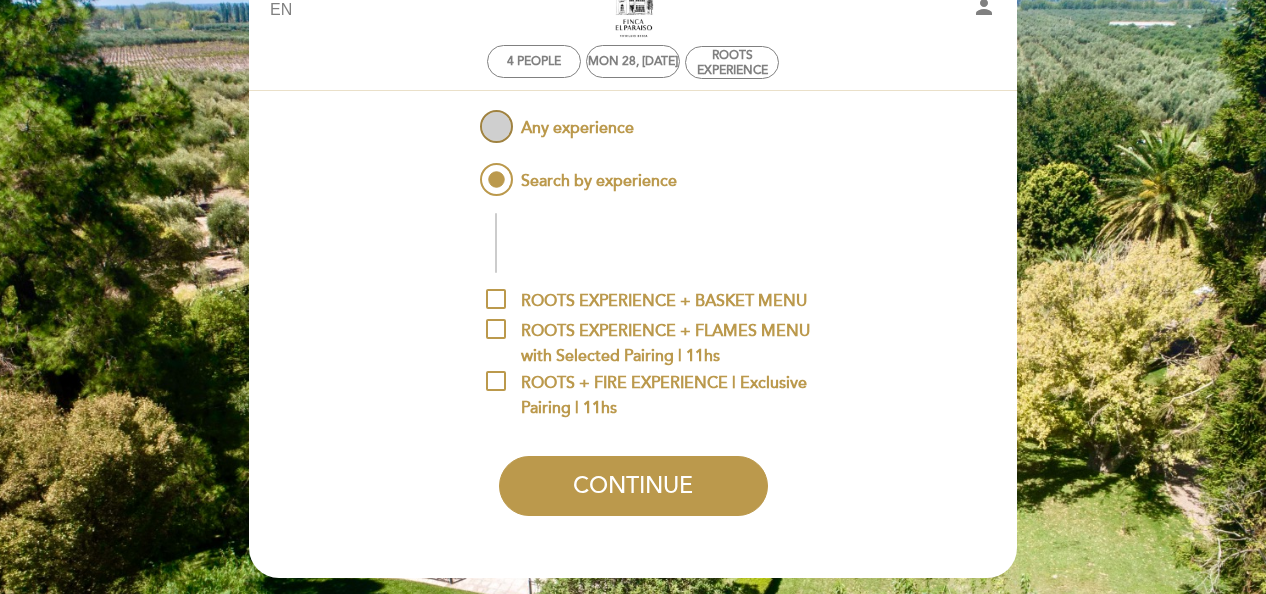 click on "Any experience" at bounding box center [462, 112] 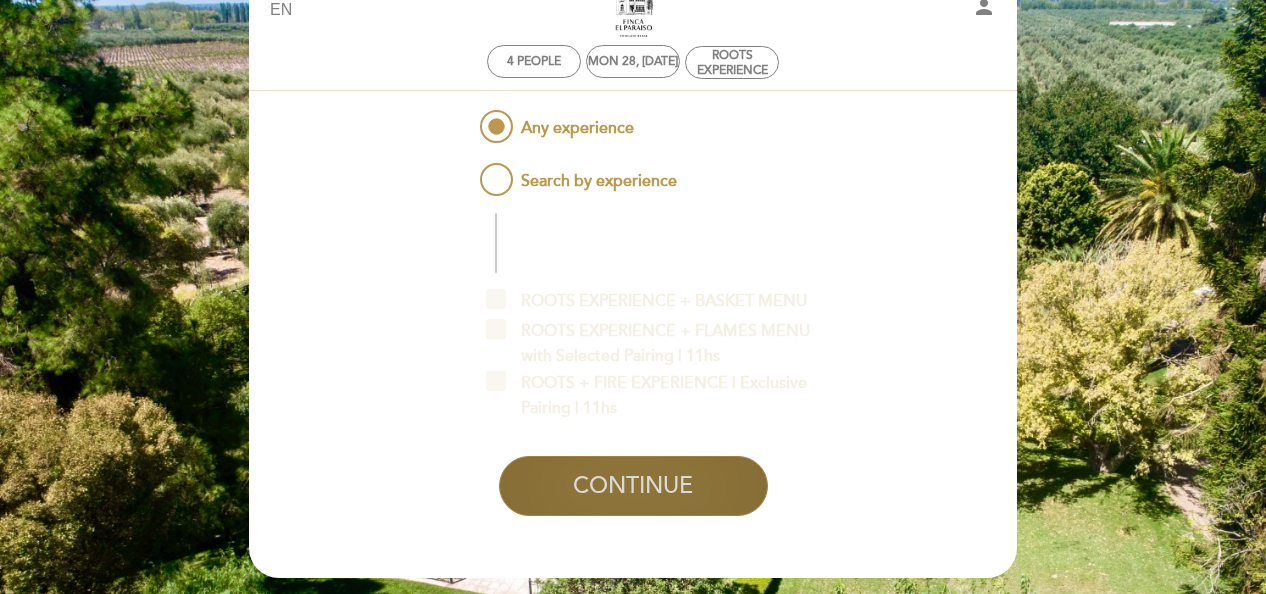 click on "CONTINUE" at bounding box center (633, 486) 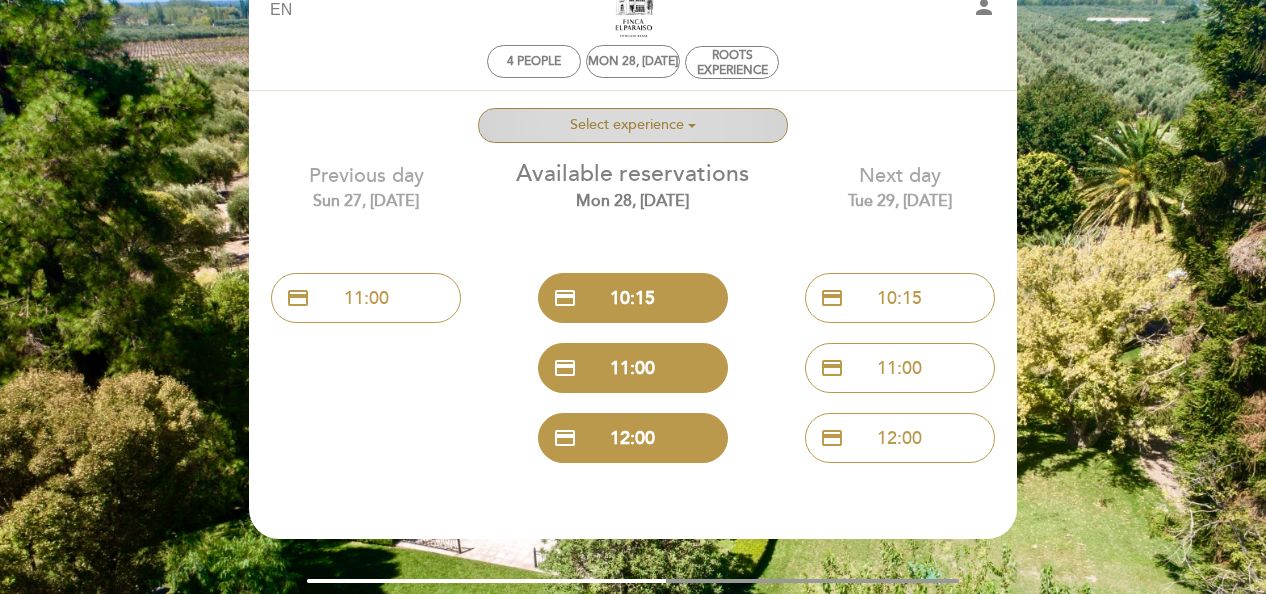 click on "Select experience
Preferred experiences: 0
ROOTS + FIRE EXPERIENCE | Exclusive Pairing | 11hs" at bounding box center [633, 124] 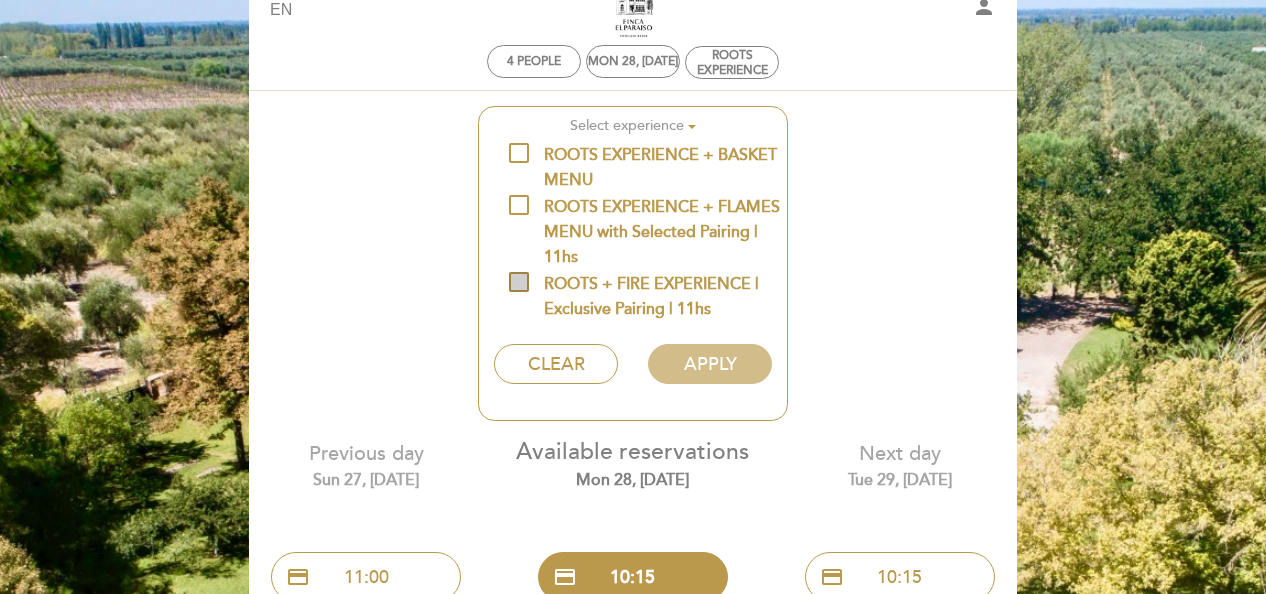 click on "ROOTS + FIRE EXPERIENCE | Exclusive Pairing | 11hs" at bounding box center (648, 284) 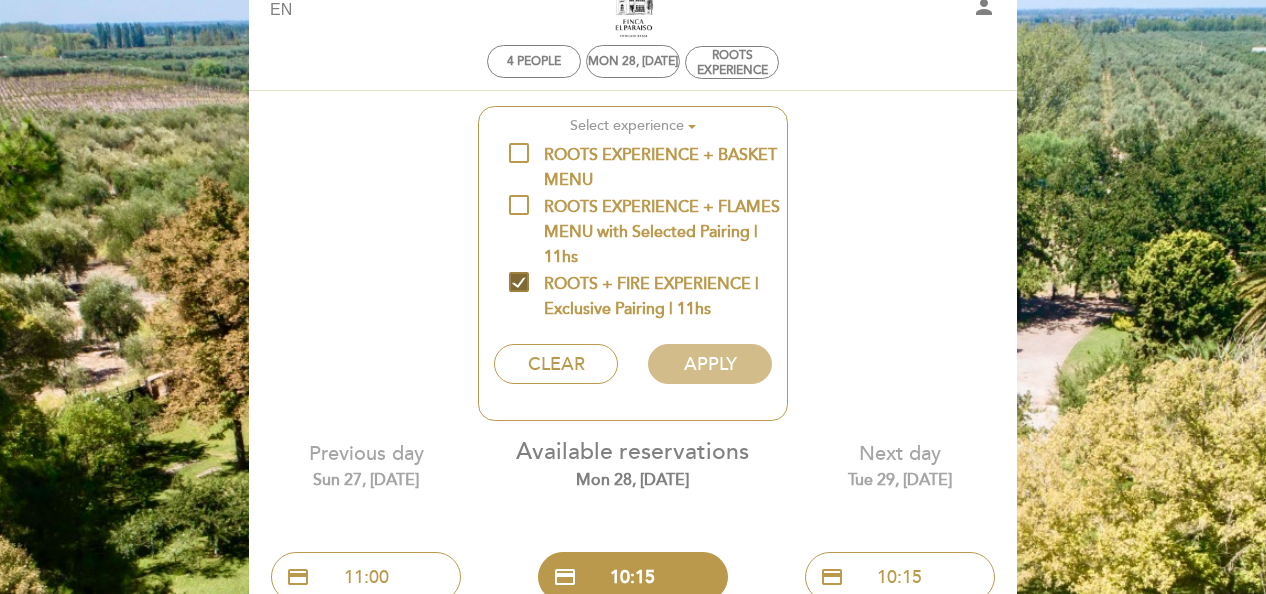 checkbox on "true" 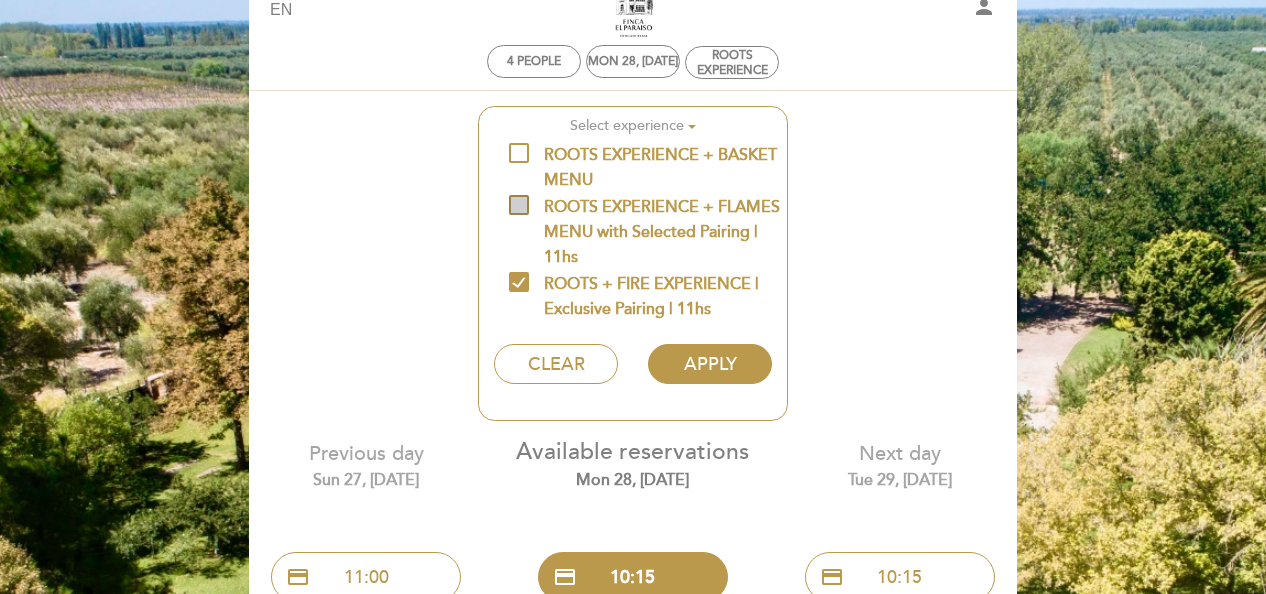 click on "ROOTS EXPERIENCE + FLAMES MENU with Selected Pairing | 11hs" at bounding box center (648, 207) 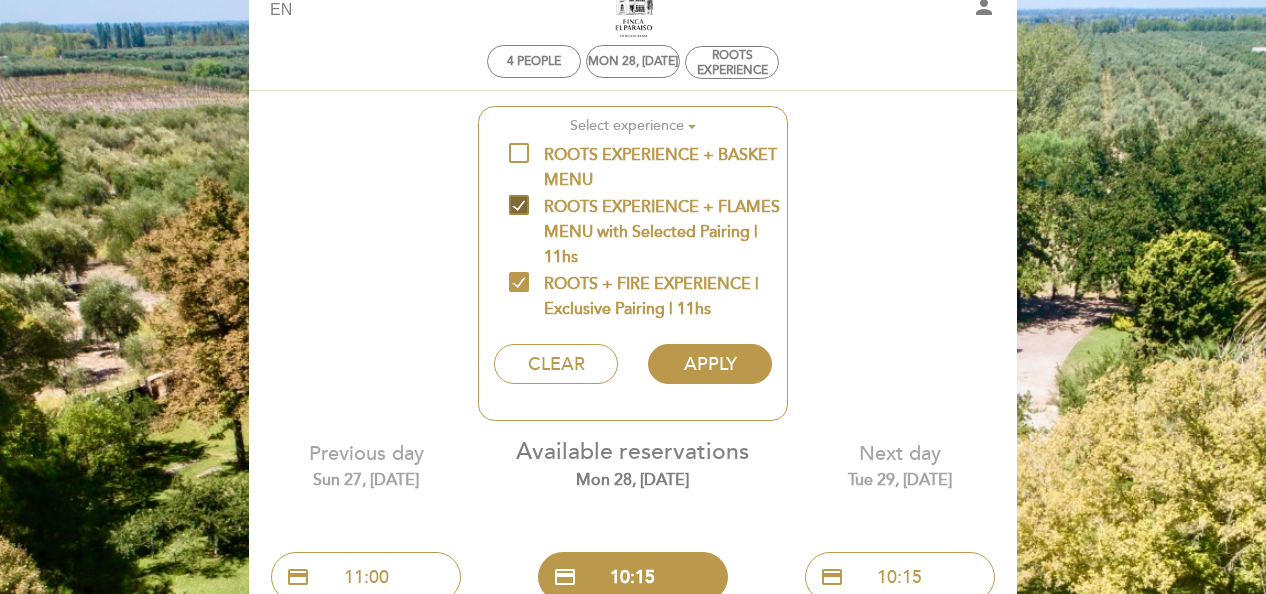 checkbox on "true" 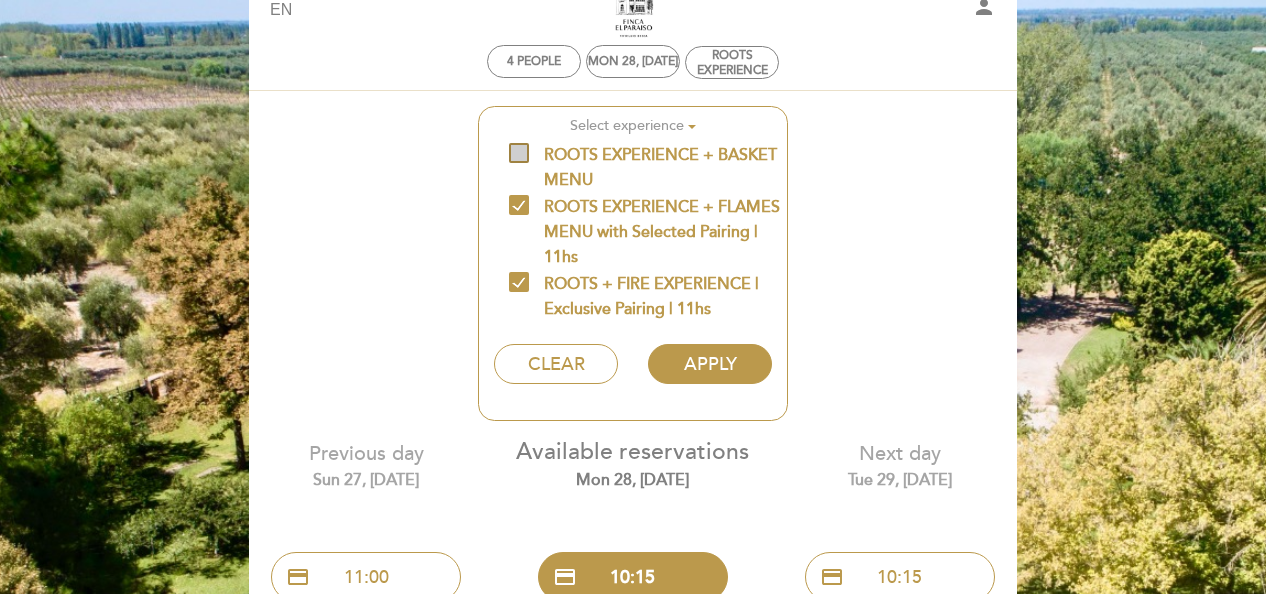 click on "ROOTS EXPERIENCE + BASKET MENU" at bounding box center [648, 155] 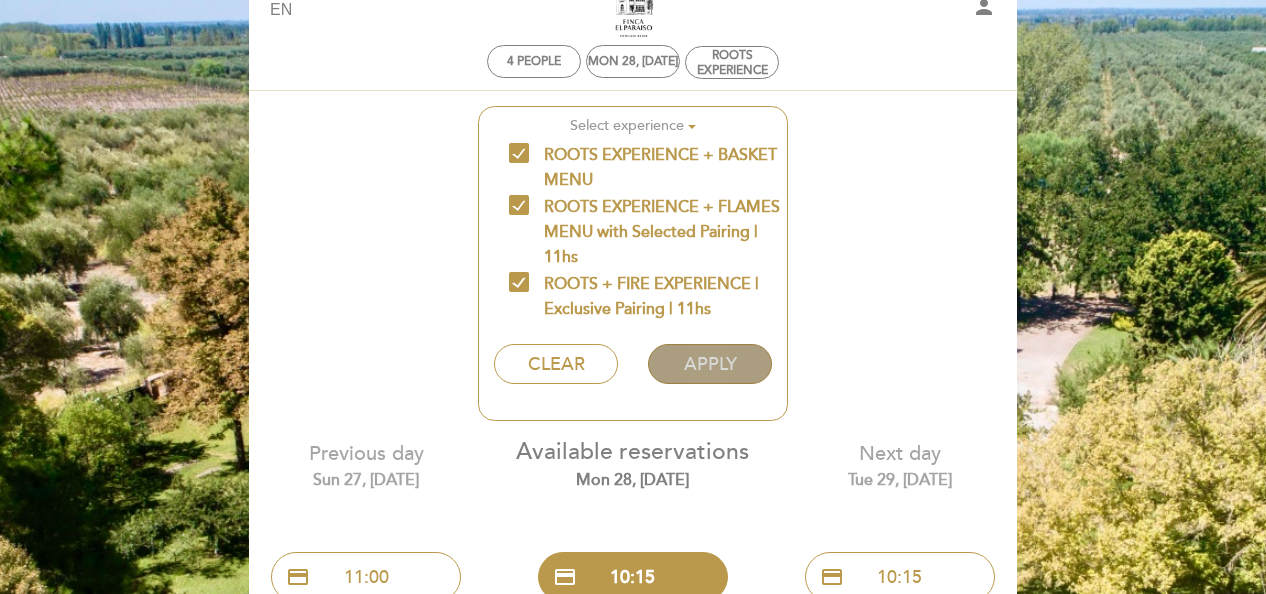 click on "APPLY" at bounding box center (709, 364) 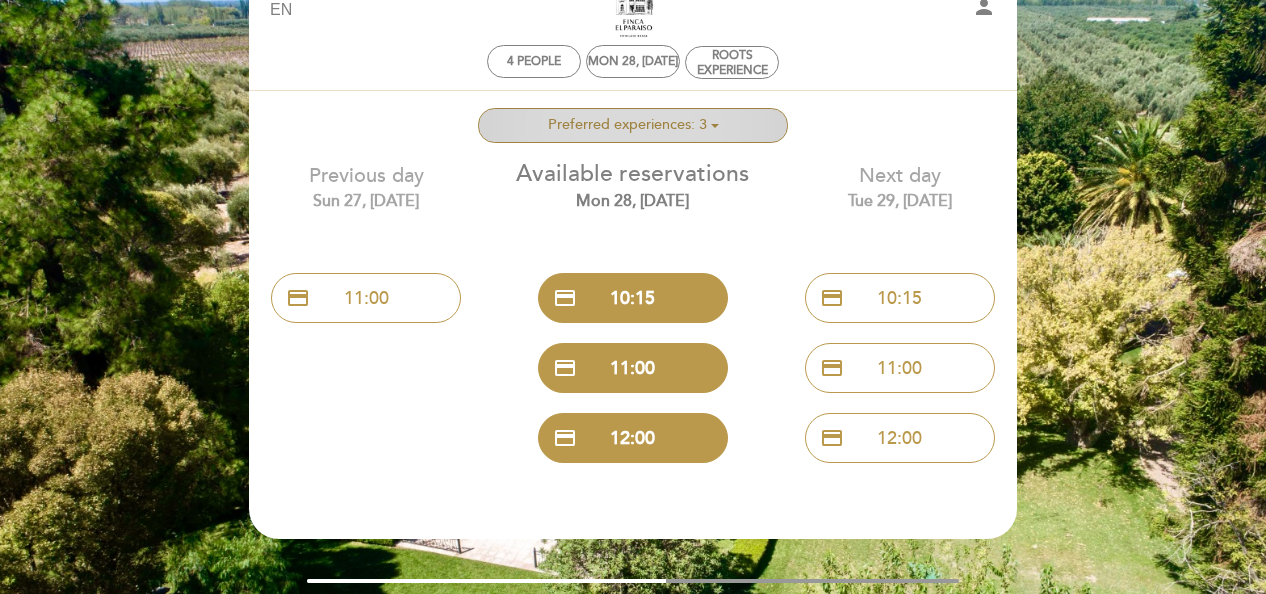 click on "Select experience
Preferred experiences: 3" at bounding box center (633, 124) 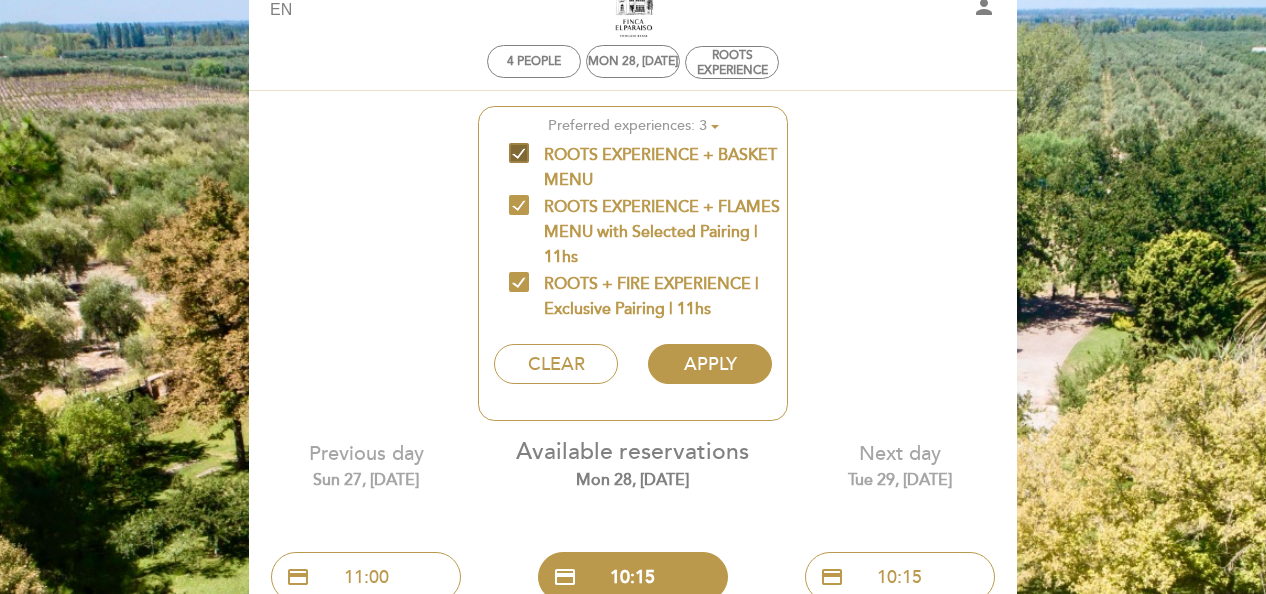 click on "ROOTS EXPERIENCE + BASKET MENU" at bounding box center [648, 155] 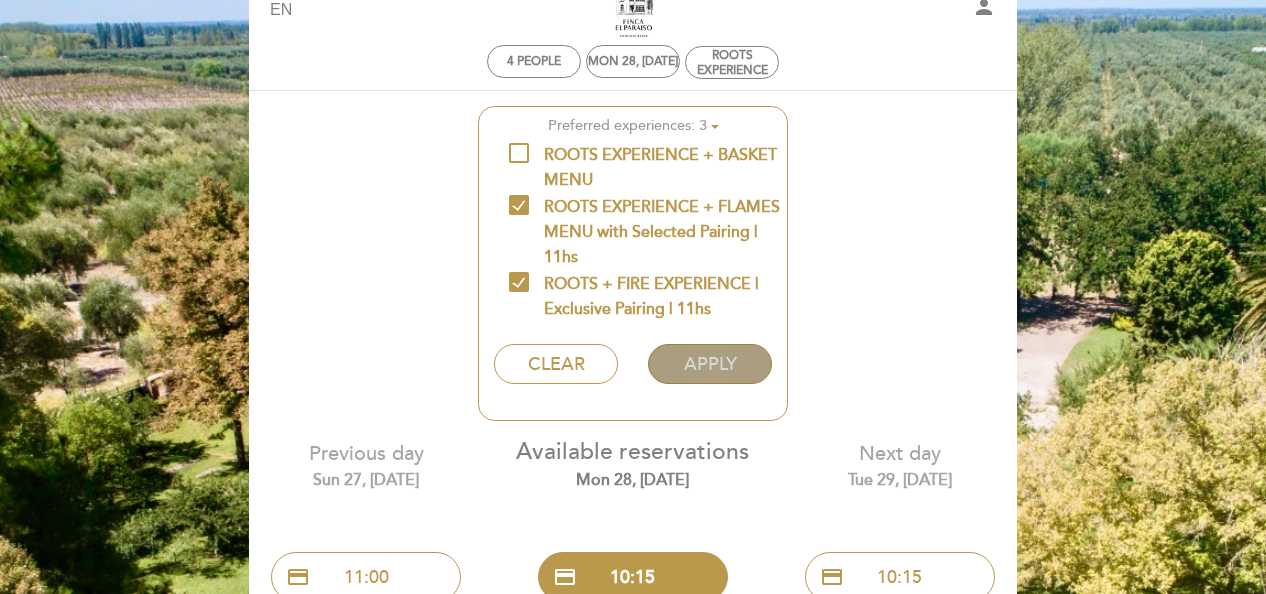 click on "APPLY" at bounding box center (709, 364) 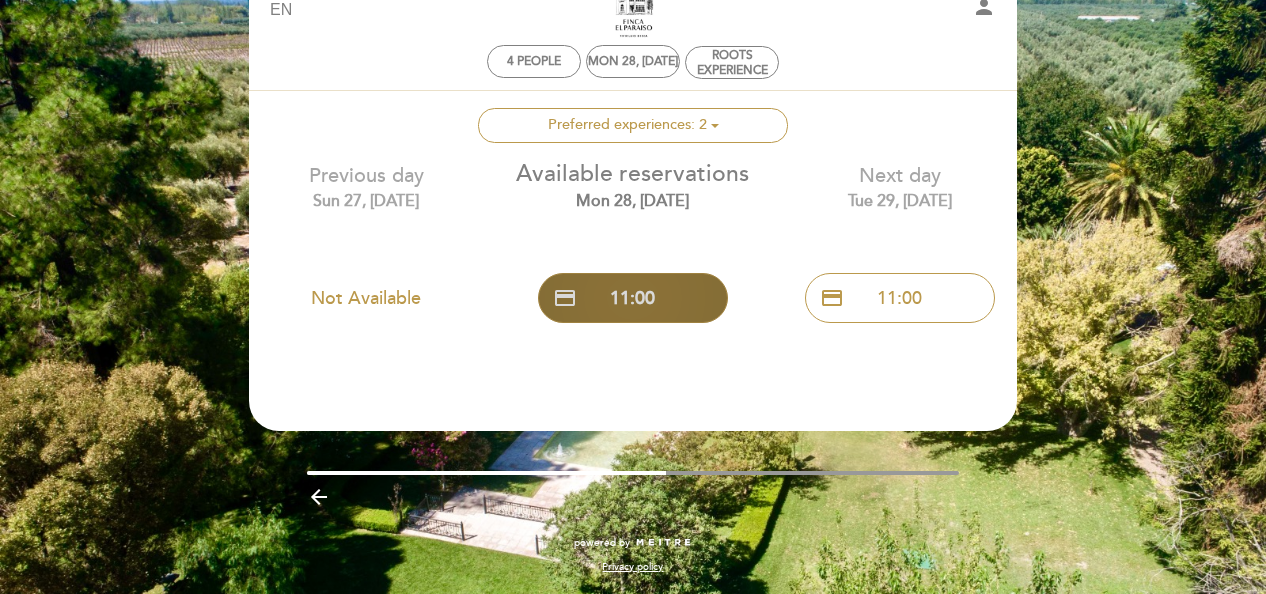 click on "credit_card
11:00" at bounding box center (633, 298) 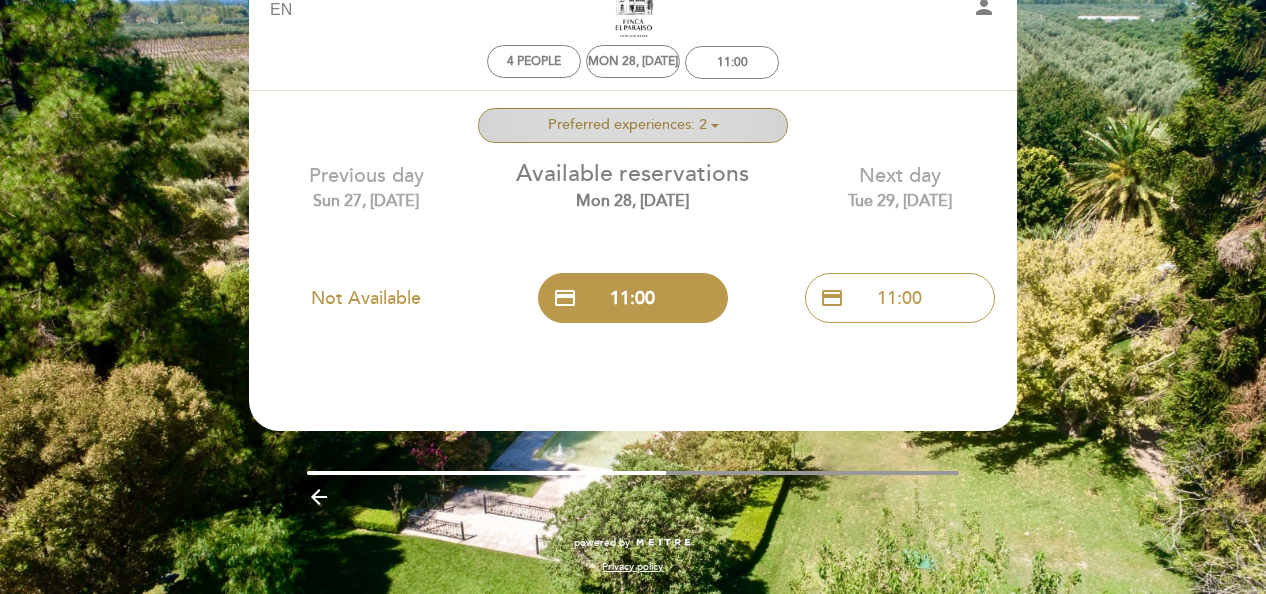 click at bounding box center (715, 126) 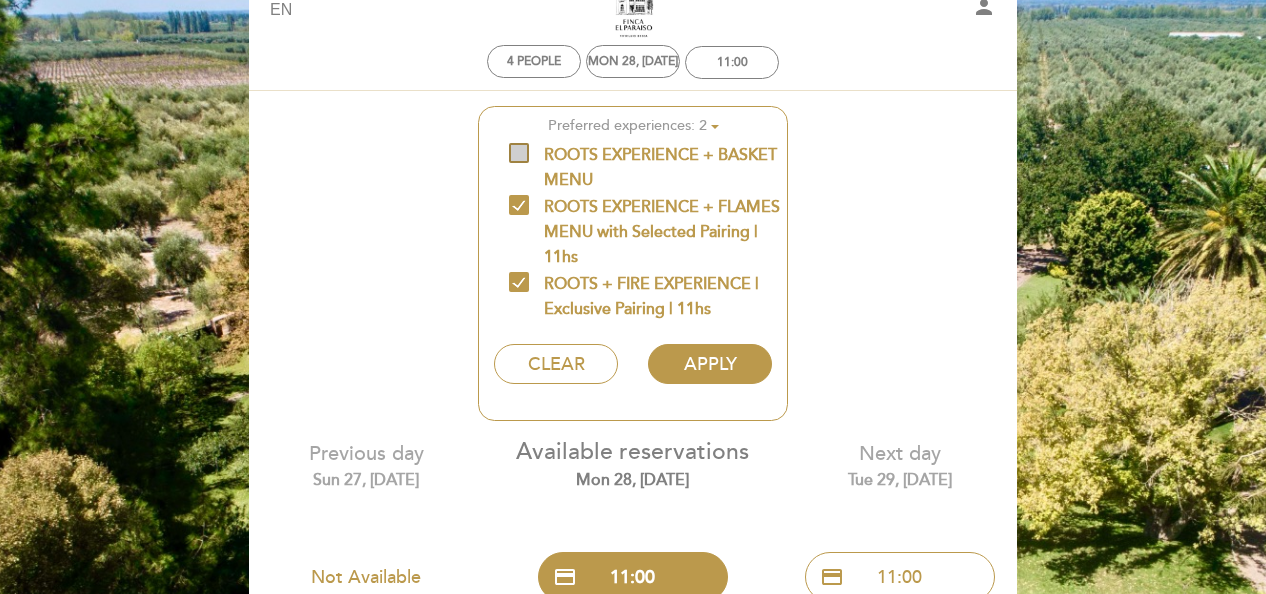 click on "ROOTS EXPERIENCE + BASKET MENU" at bounding box center (648, 155) 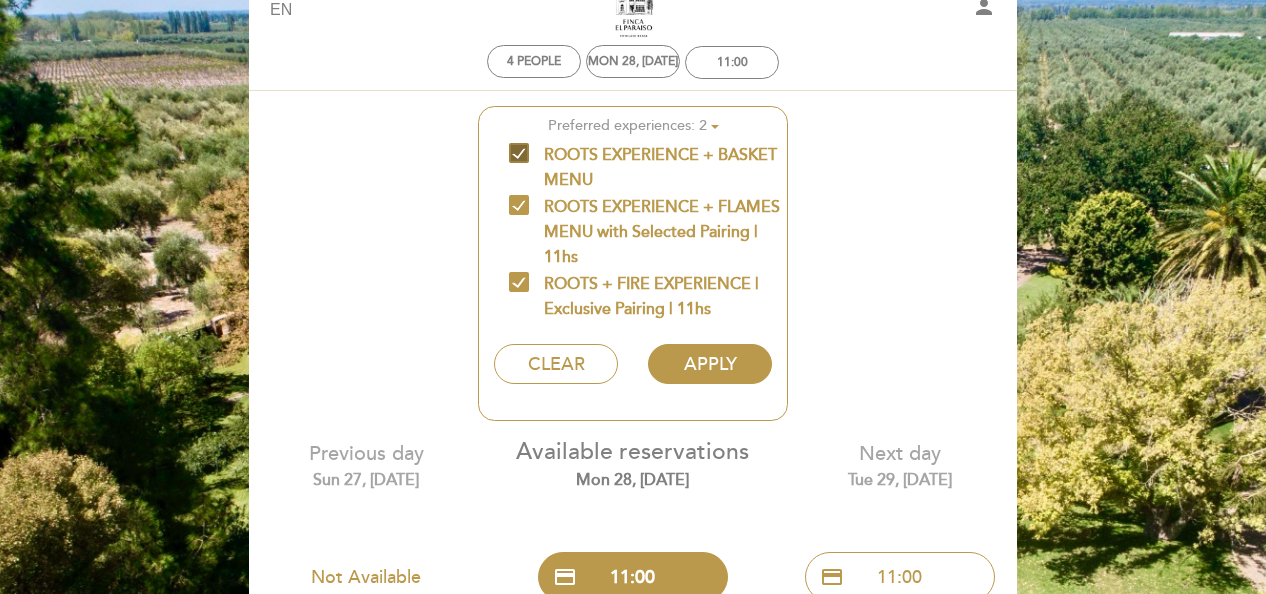 checkbox on "true" 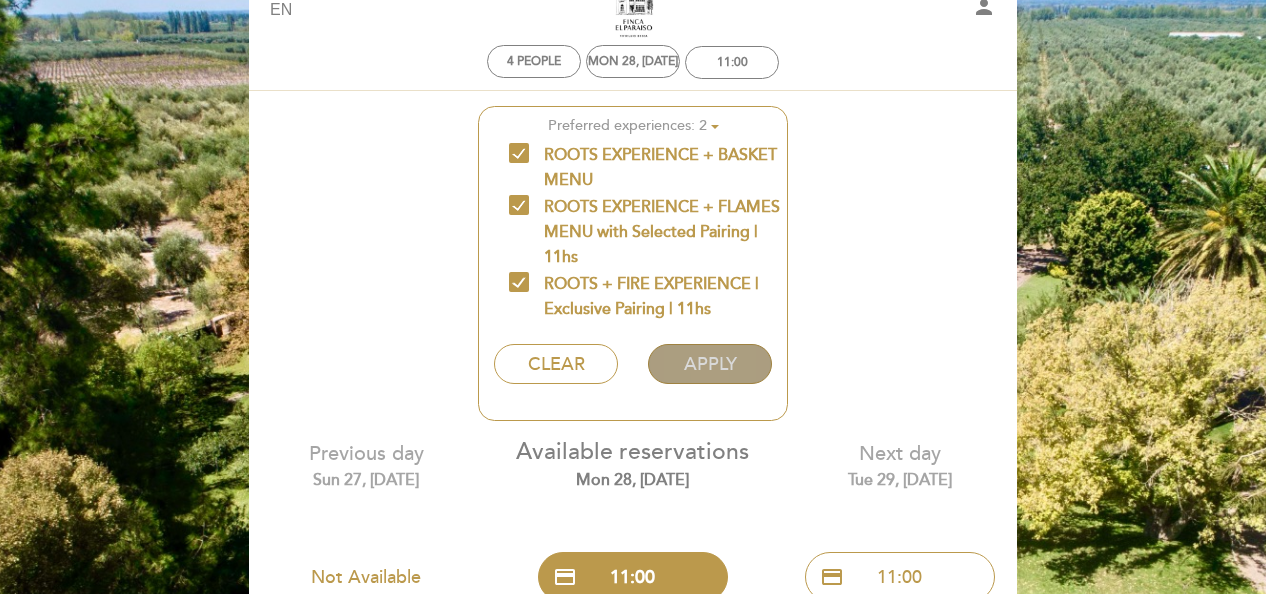 click on "APPLY" at bounding box center [709, 364] 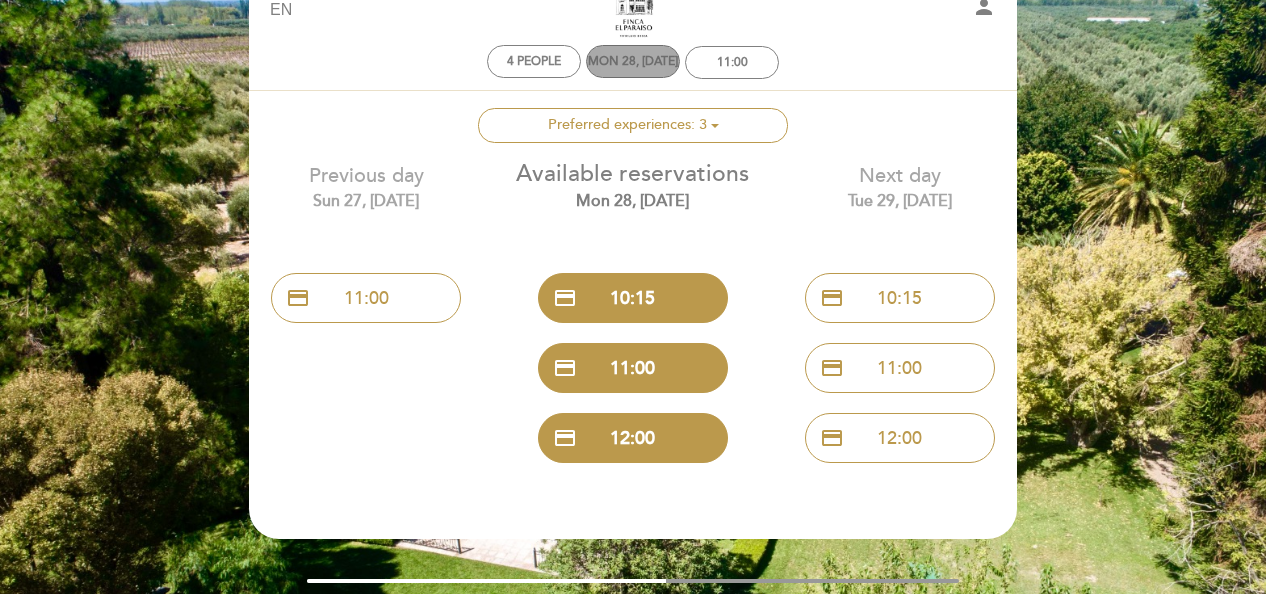 click on "Mon
28,
[DATE]" at bounding box center (633, 61) 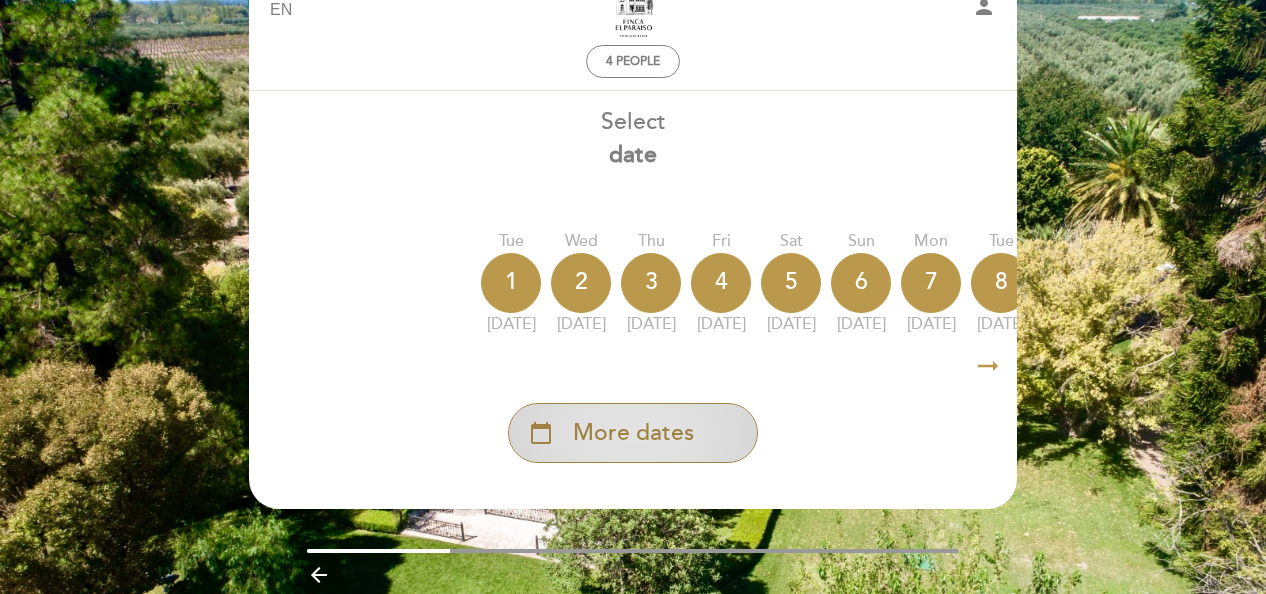 click on "More dates" at bounding box center [633, 433] 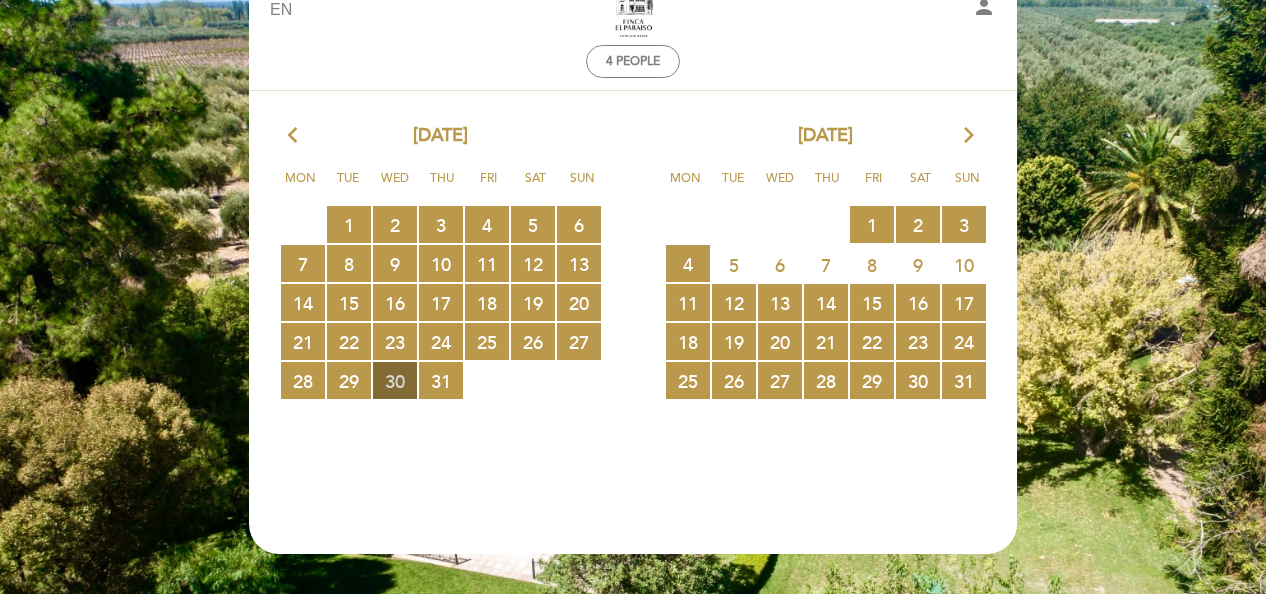 click on "30
RESERVATIONS AVAILABLE" at bounding box center (395, 380) 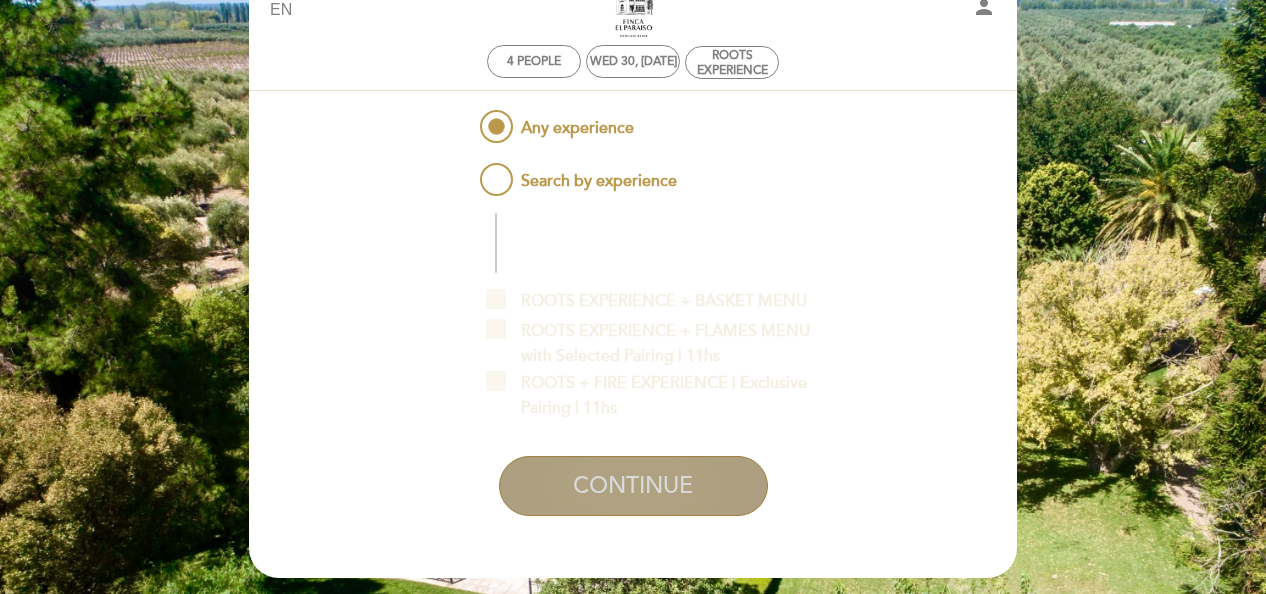 click on "CONTINUE" at bounding box center [633, 486] 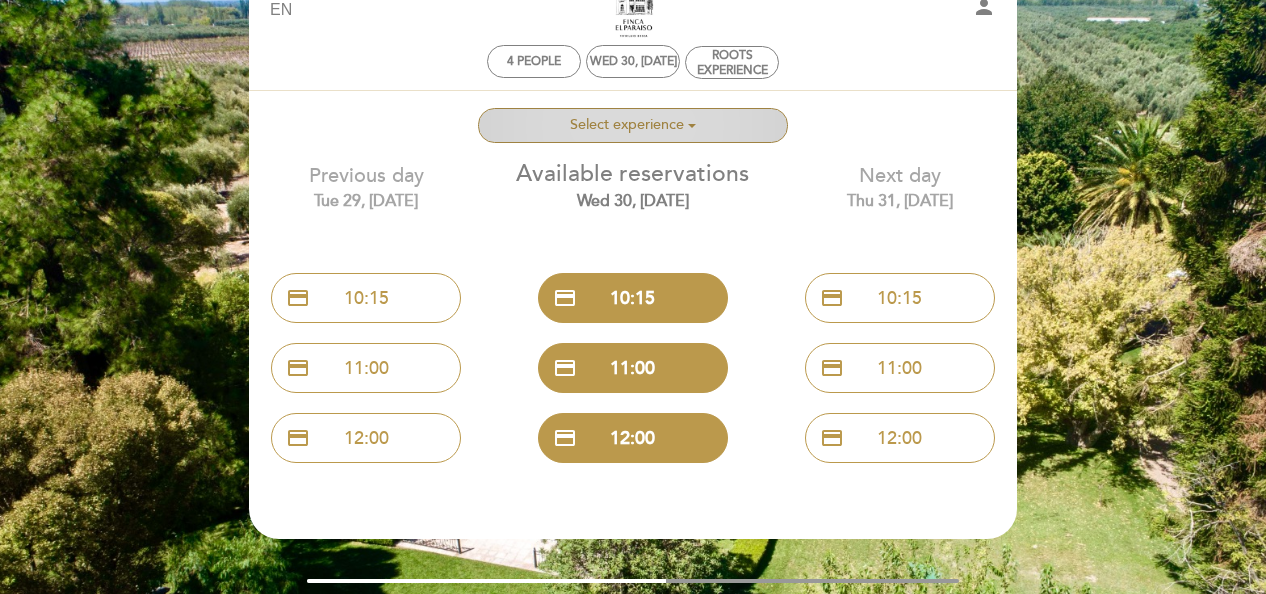 click on "Select experience" at bounding box center [627, 124] 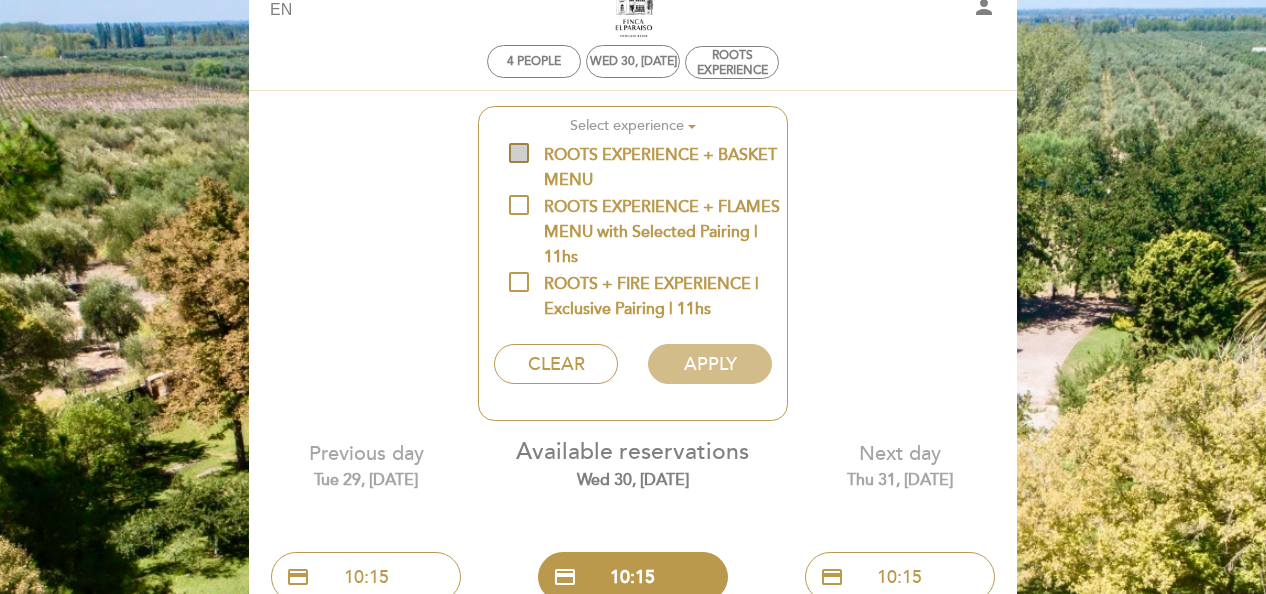 click on "ROOTS EXPERIENCE + BASKET MENU" at bounding box center [648, 155] 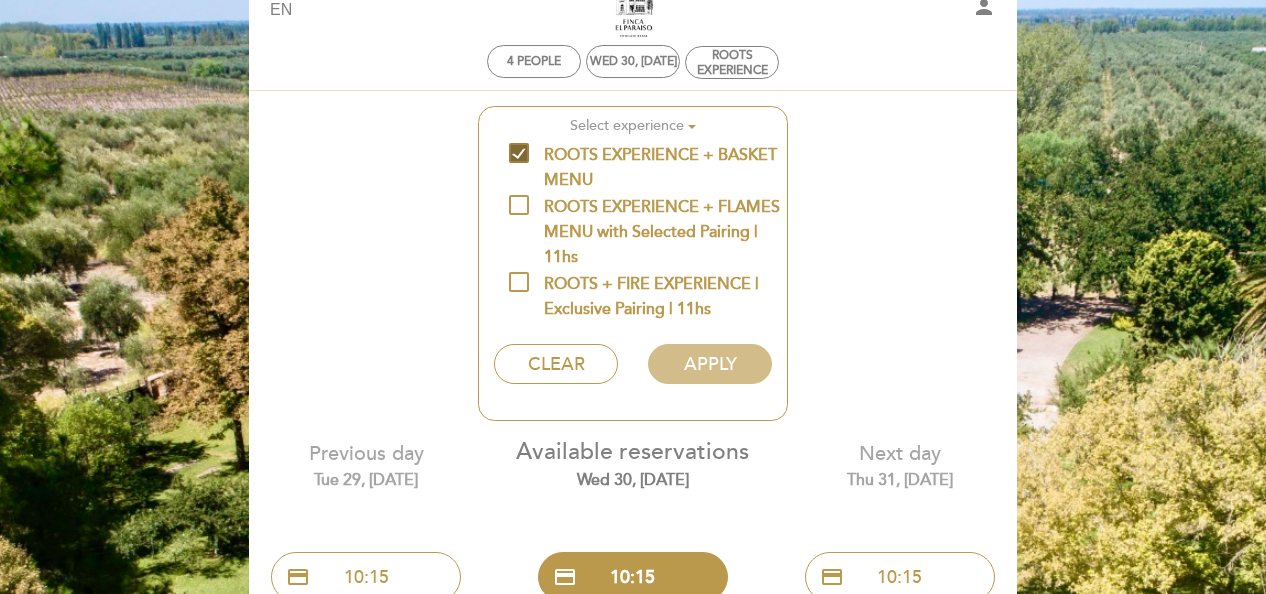 checkbox on "true" 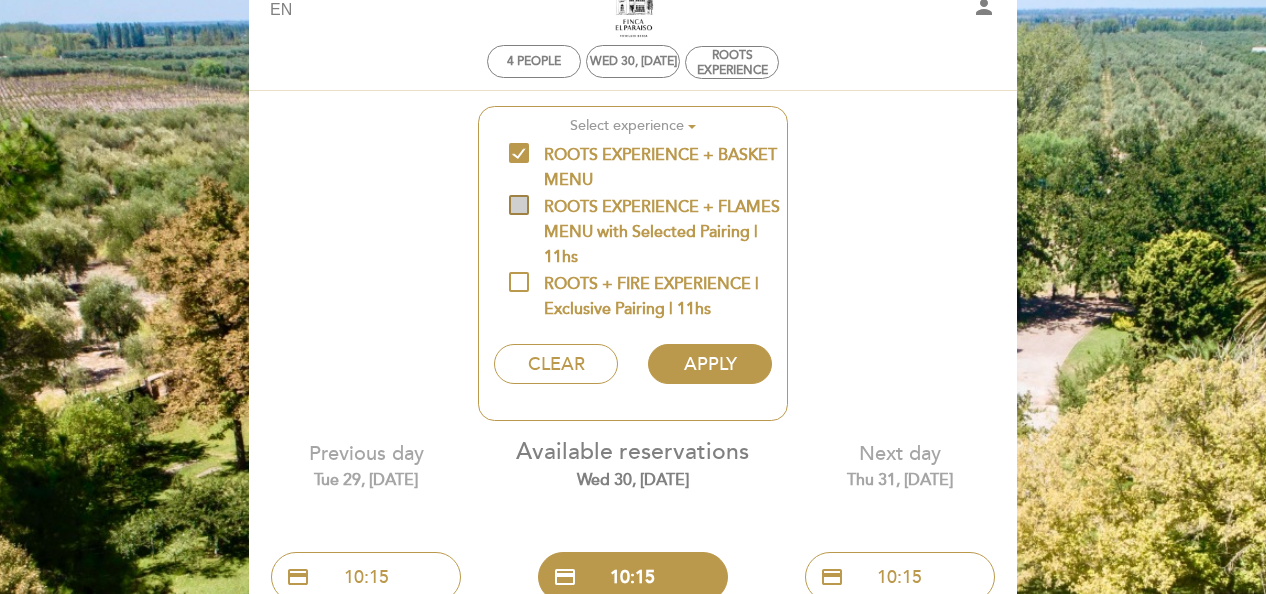 click on "ROOTS EXPERIENCE + FLAMES MENU with Selected Pairing | 11hs" at bounding box center (648, 207) 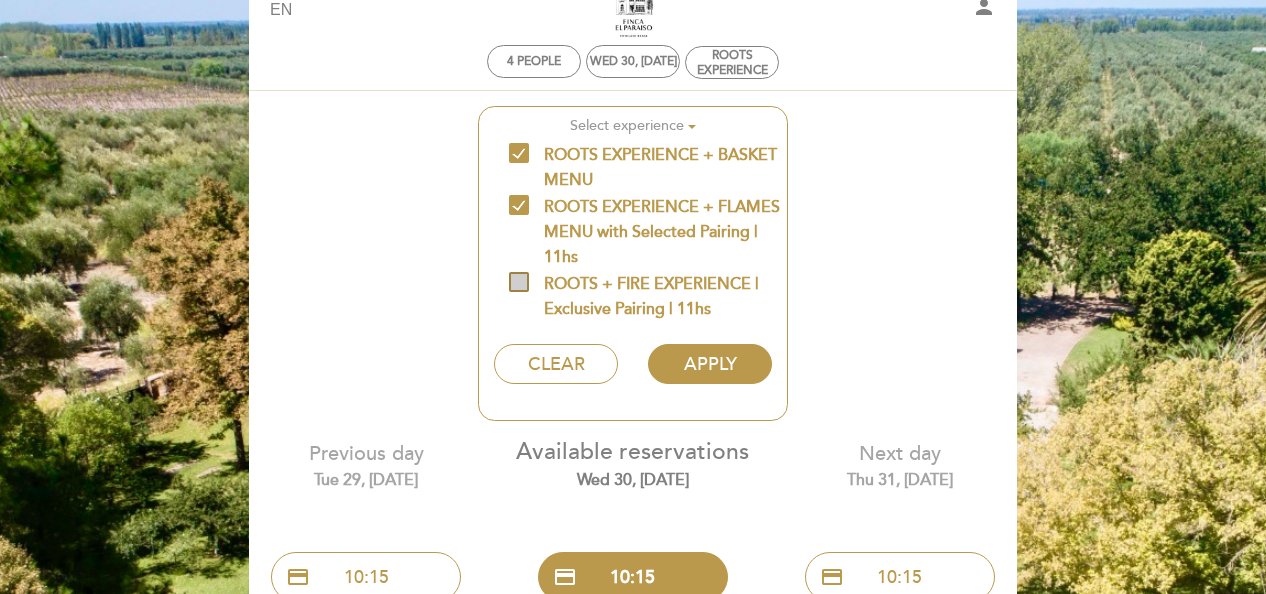 click on "ROOTS + FIRE EXPERIENCE | Exclusive Pairing | 11hs" at bounding box center (648, 284) 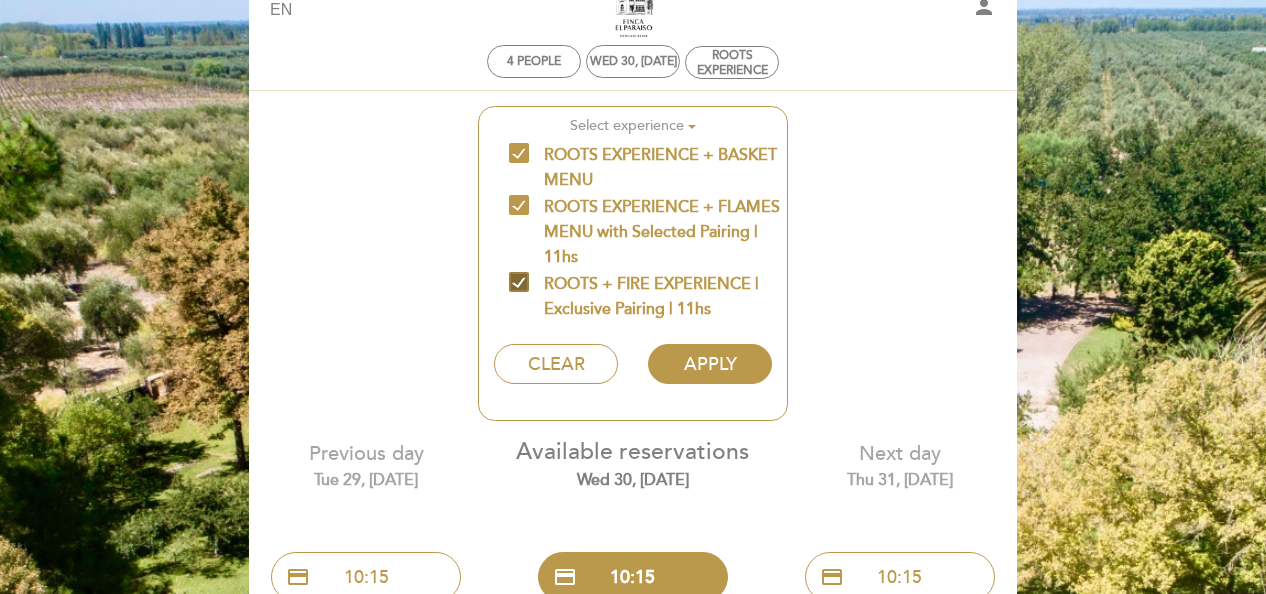 checkbox on "true" 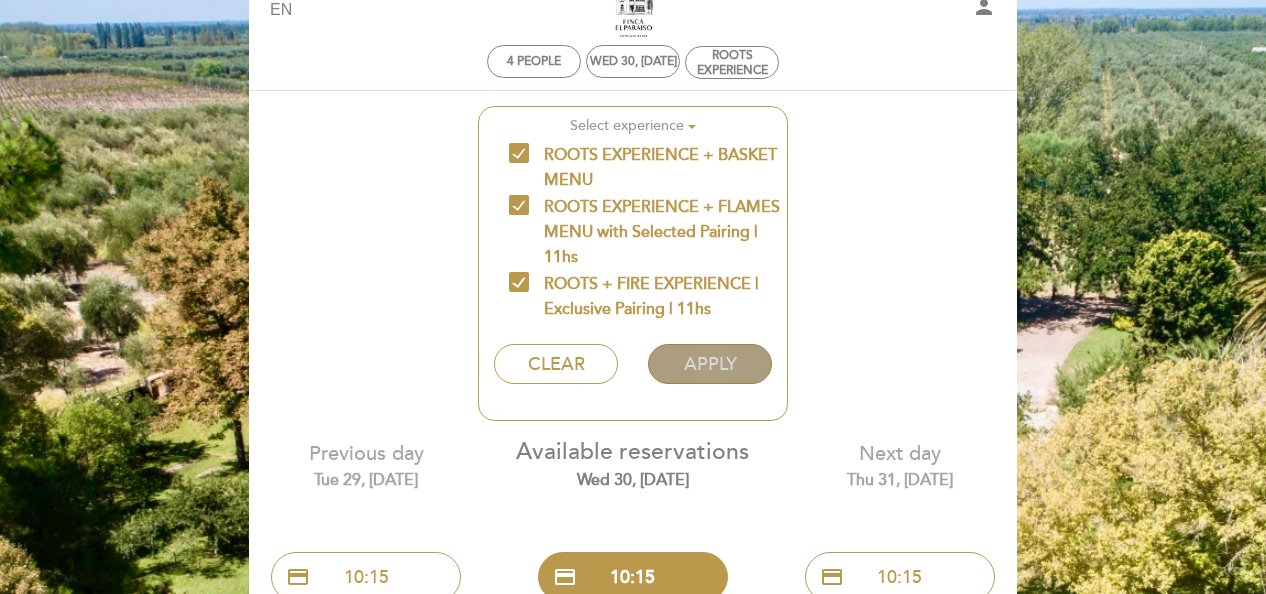 click on "APPLY" at bounding box center [709, 364] 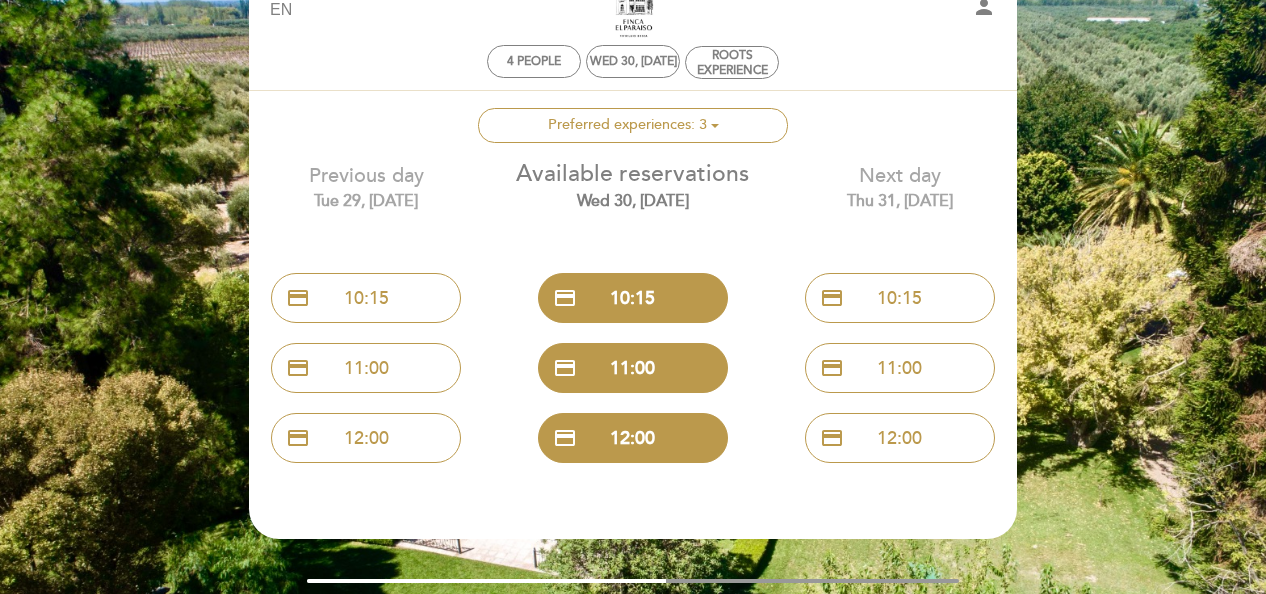 click on "Finca El Paraíso" at bounding box center (633, 10) 